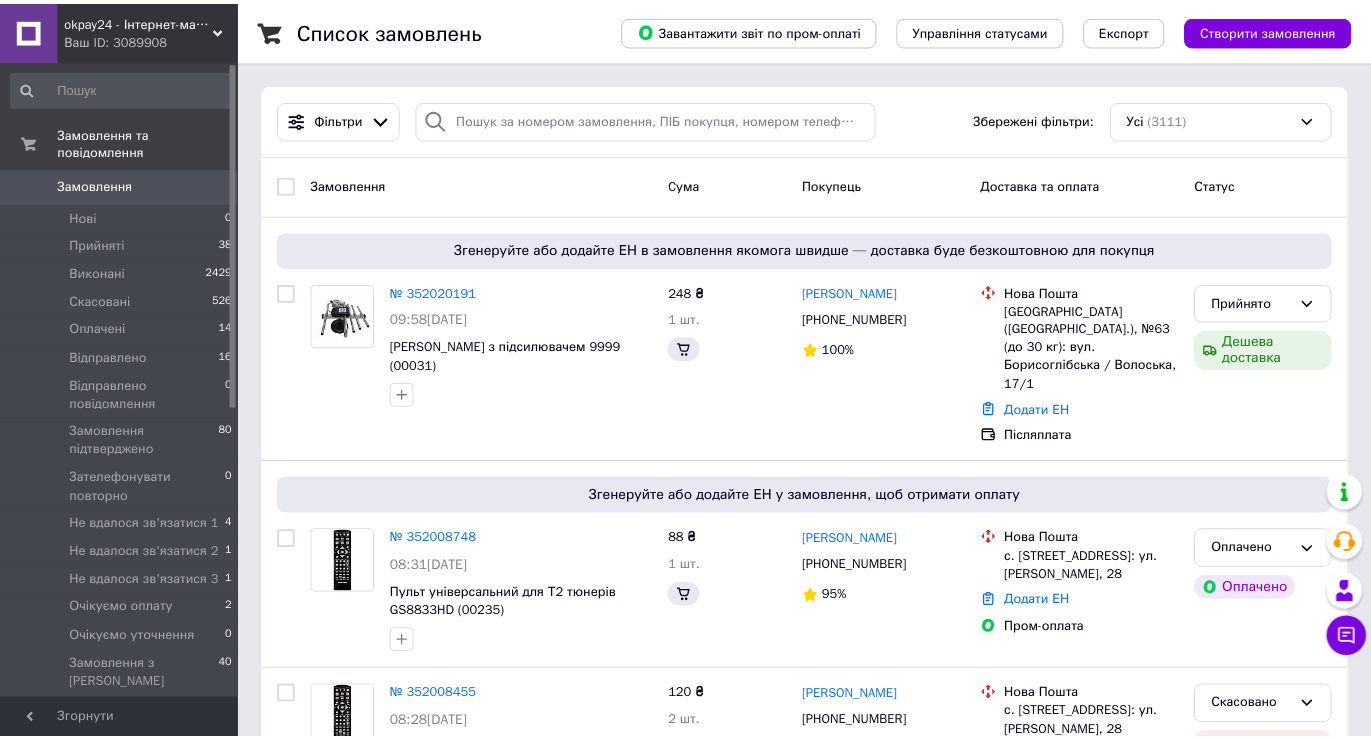 scroll, scrollTop: 100, scrollLeft: 0, axis: vertical 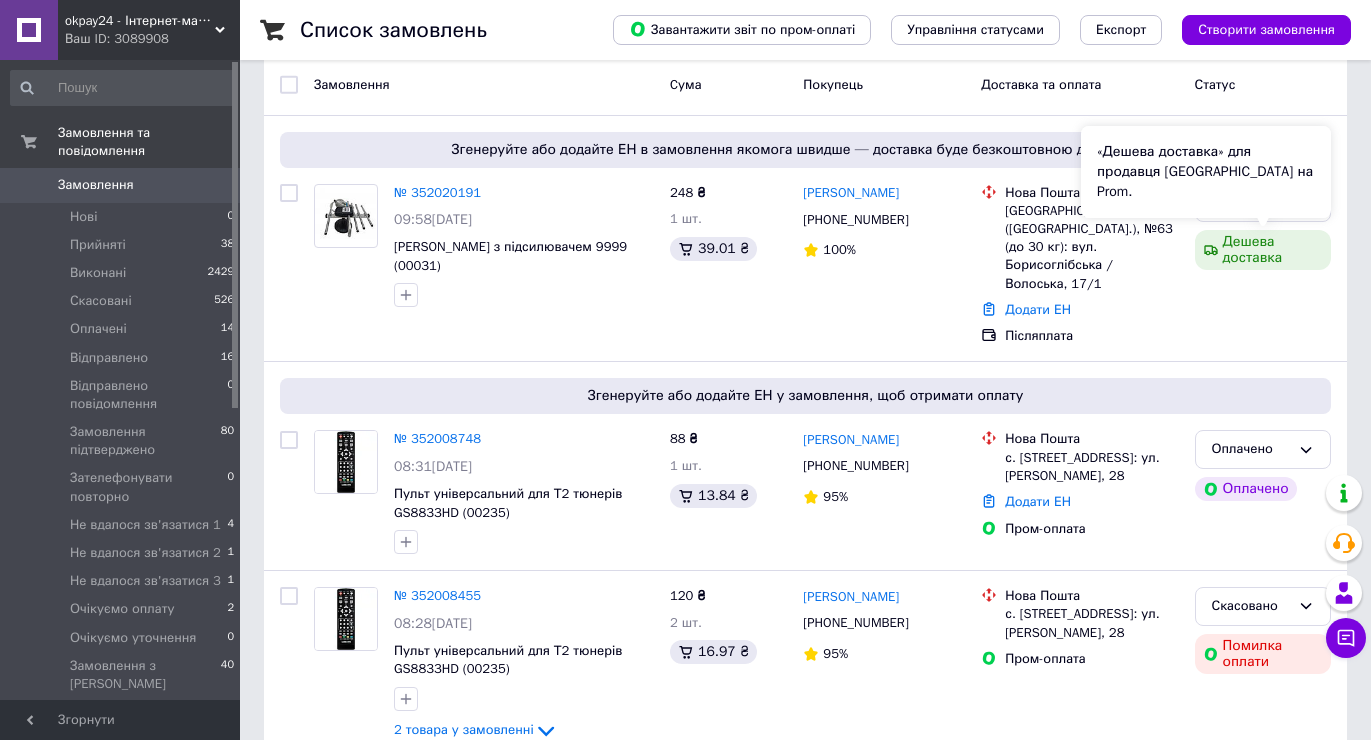 click on "«Дешева доставка» для продавця Новою Поштою на Prom." at bounding box center (1206, 172) 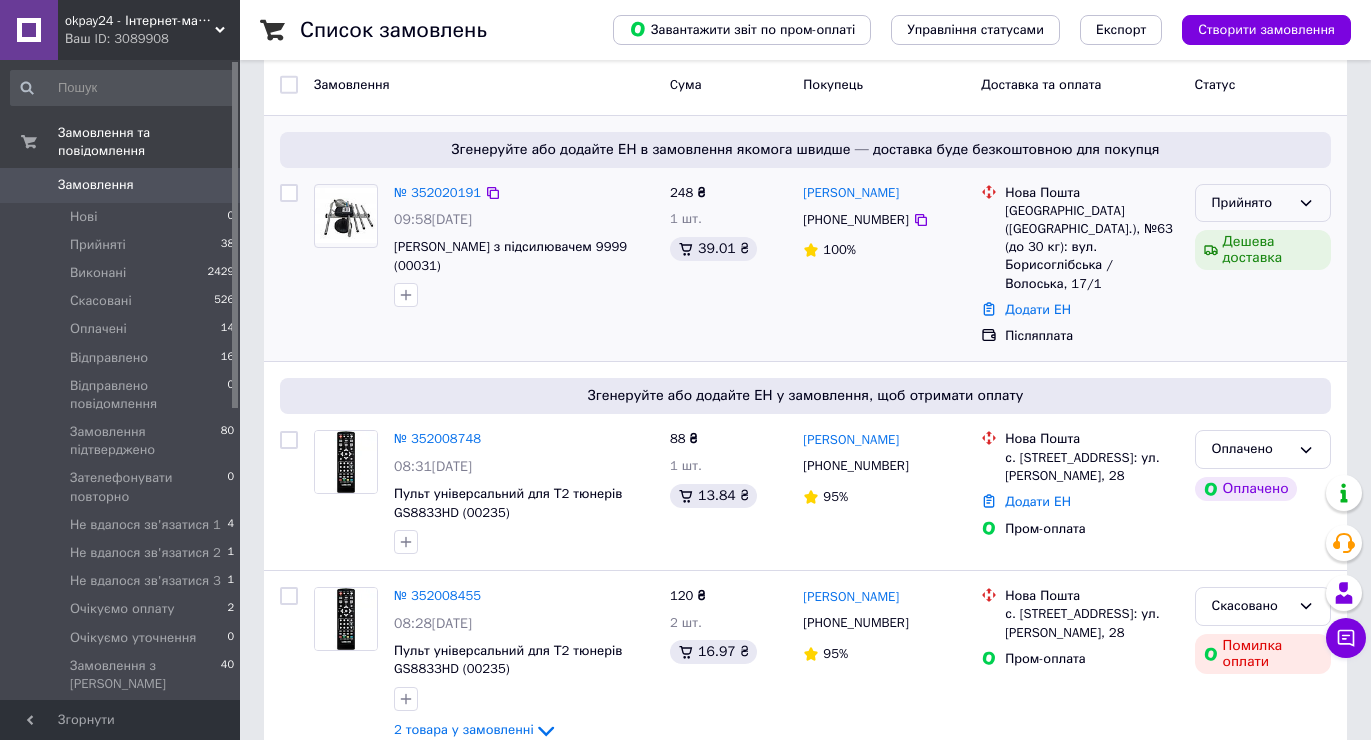 click on "Прийнято" at bounding box center (1263, 203) 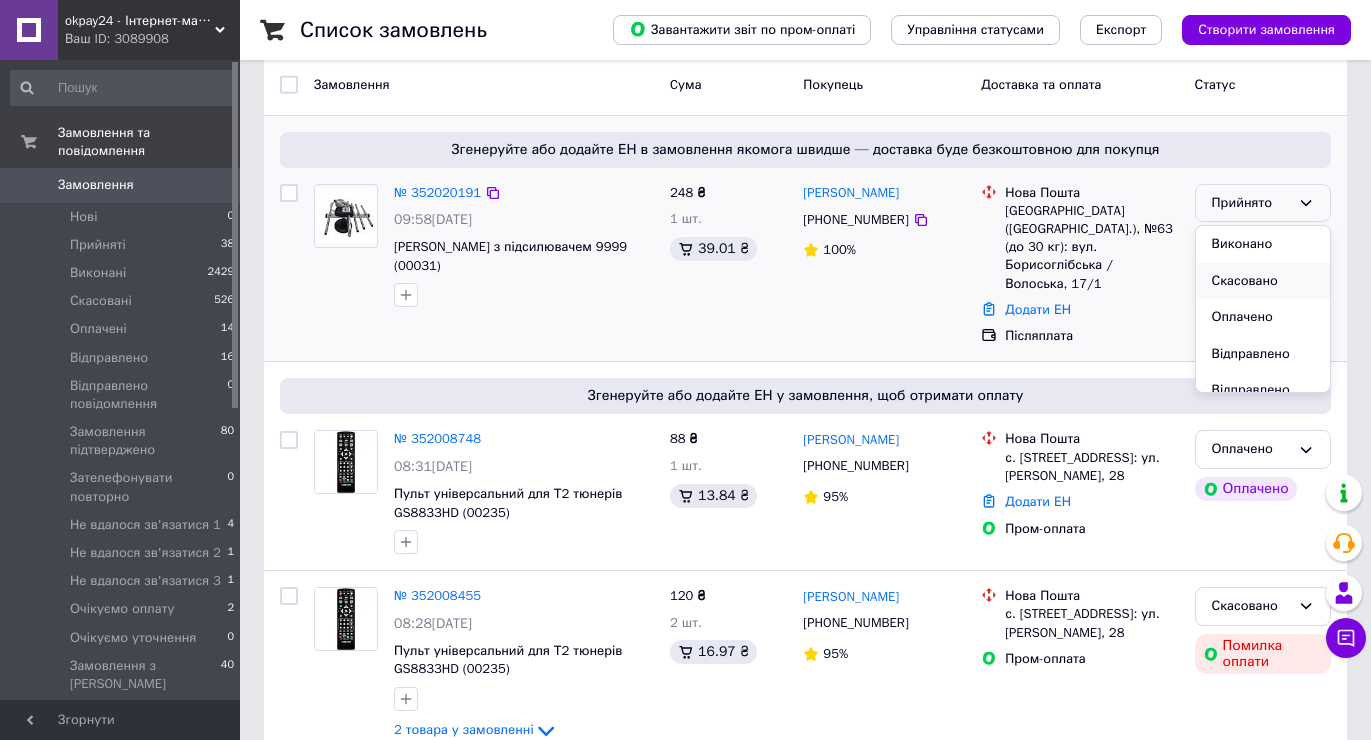 click on "Скасовано" at bounding box center [1263, 281] 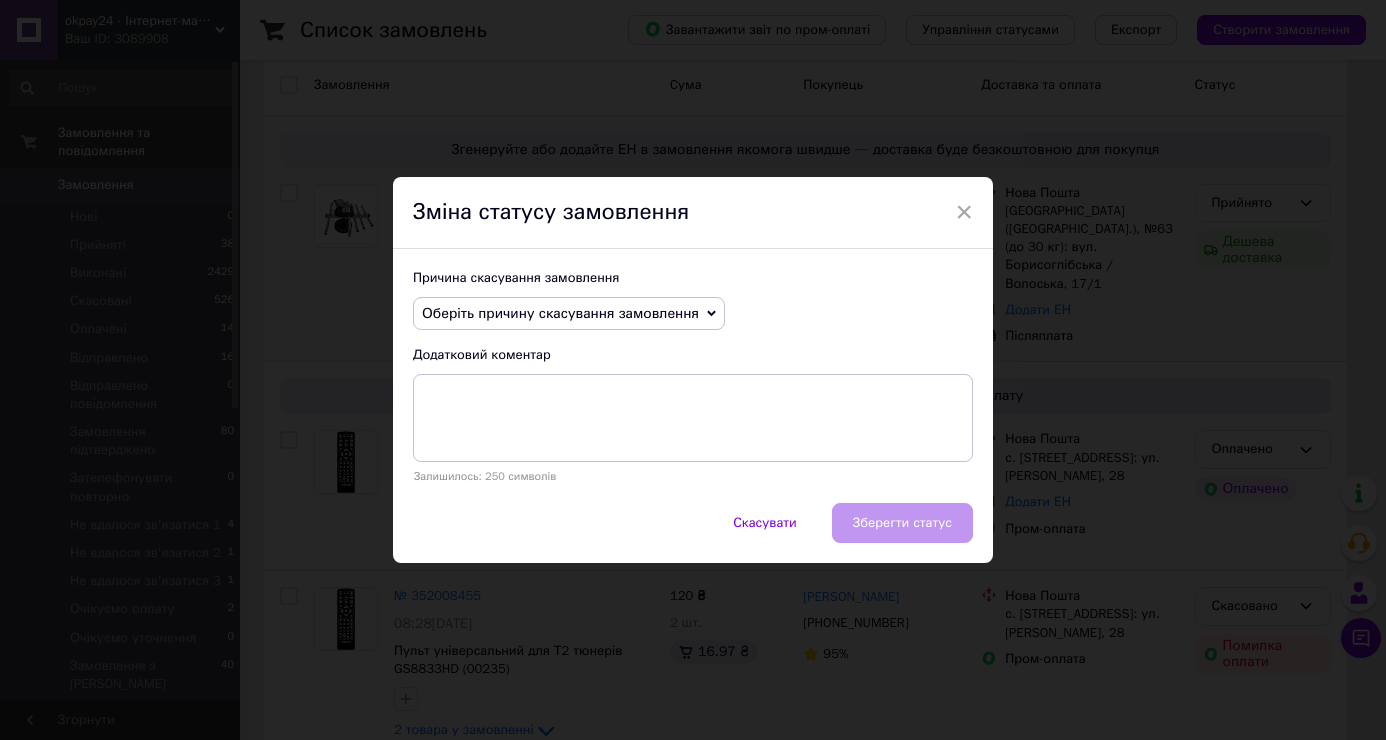 click on "Оберіть причину скасування замовлення" at bounding box center [560, 313] 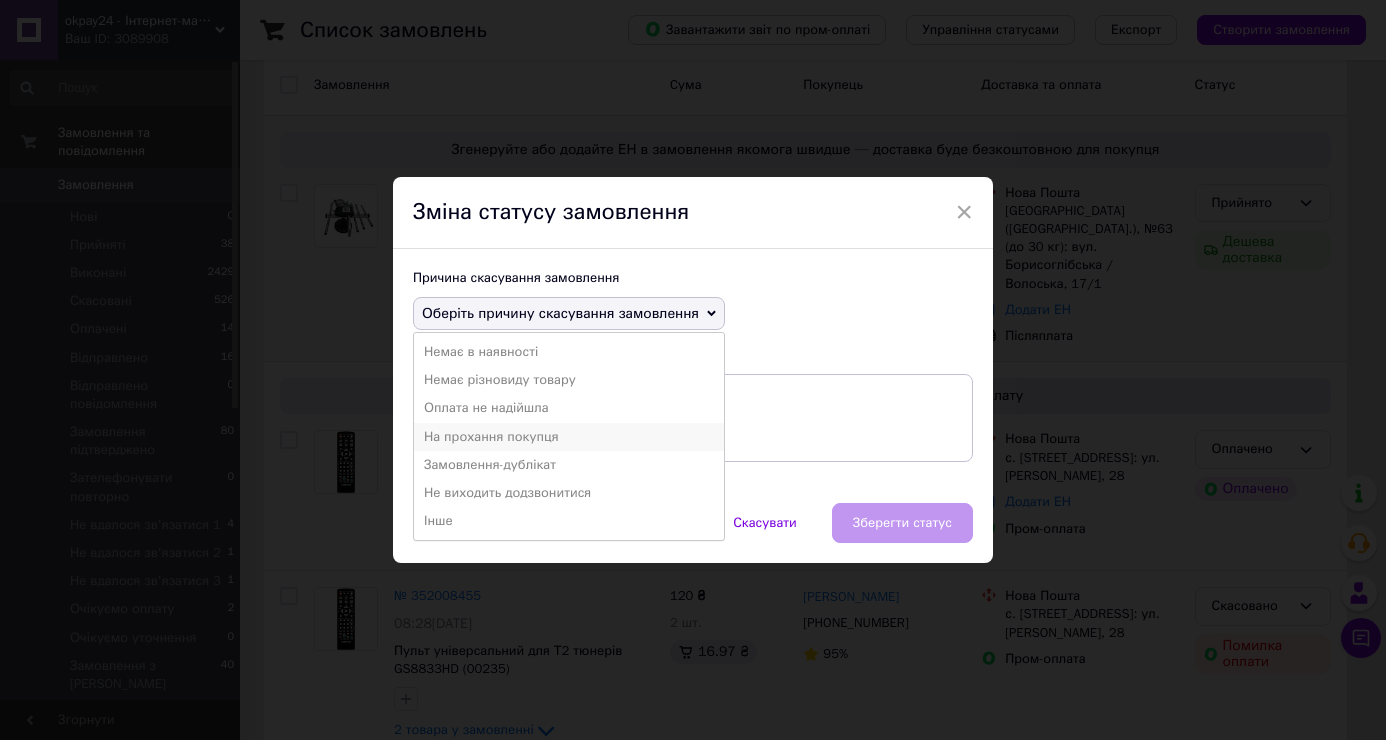 click on "На прохання покупця" at bounding box center [569, 437] 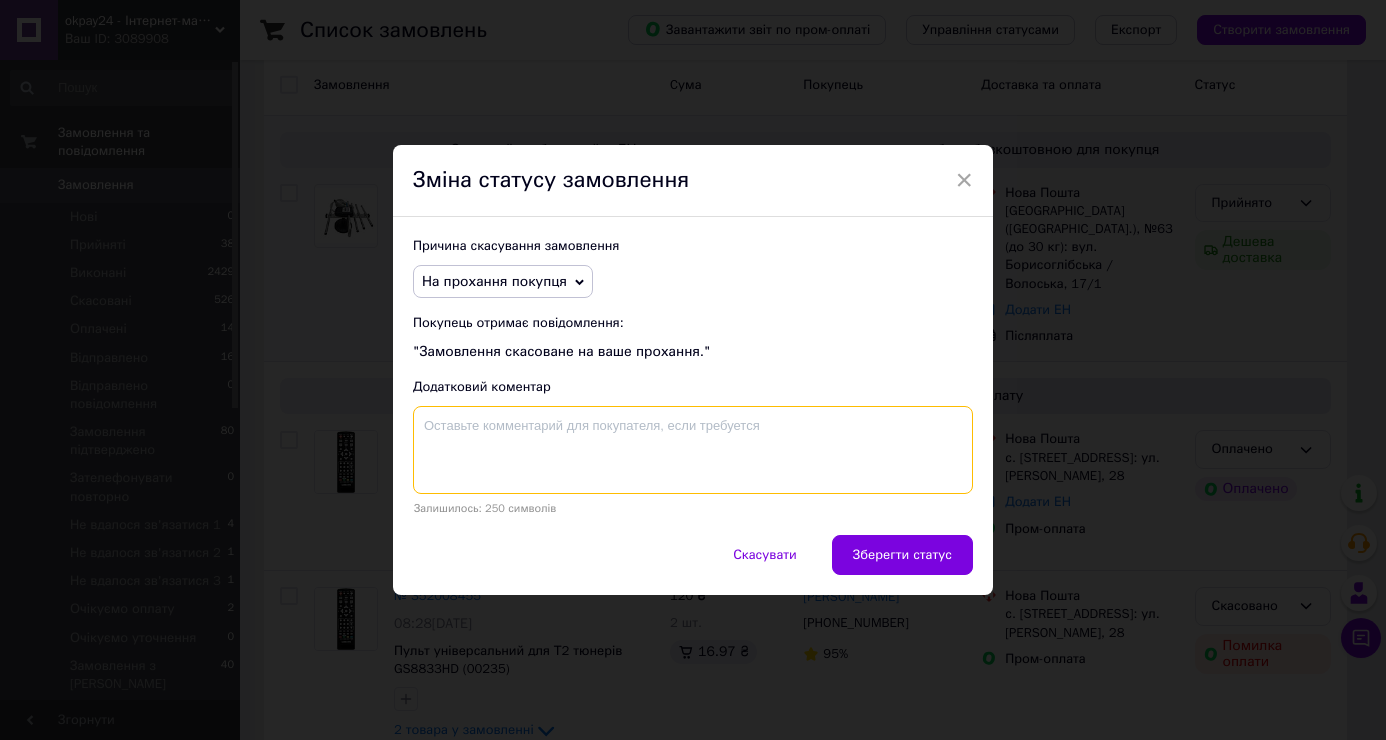 click at bounding box center [693, 450] 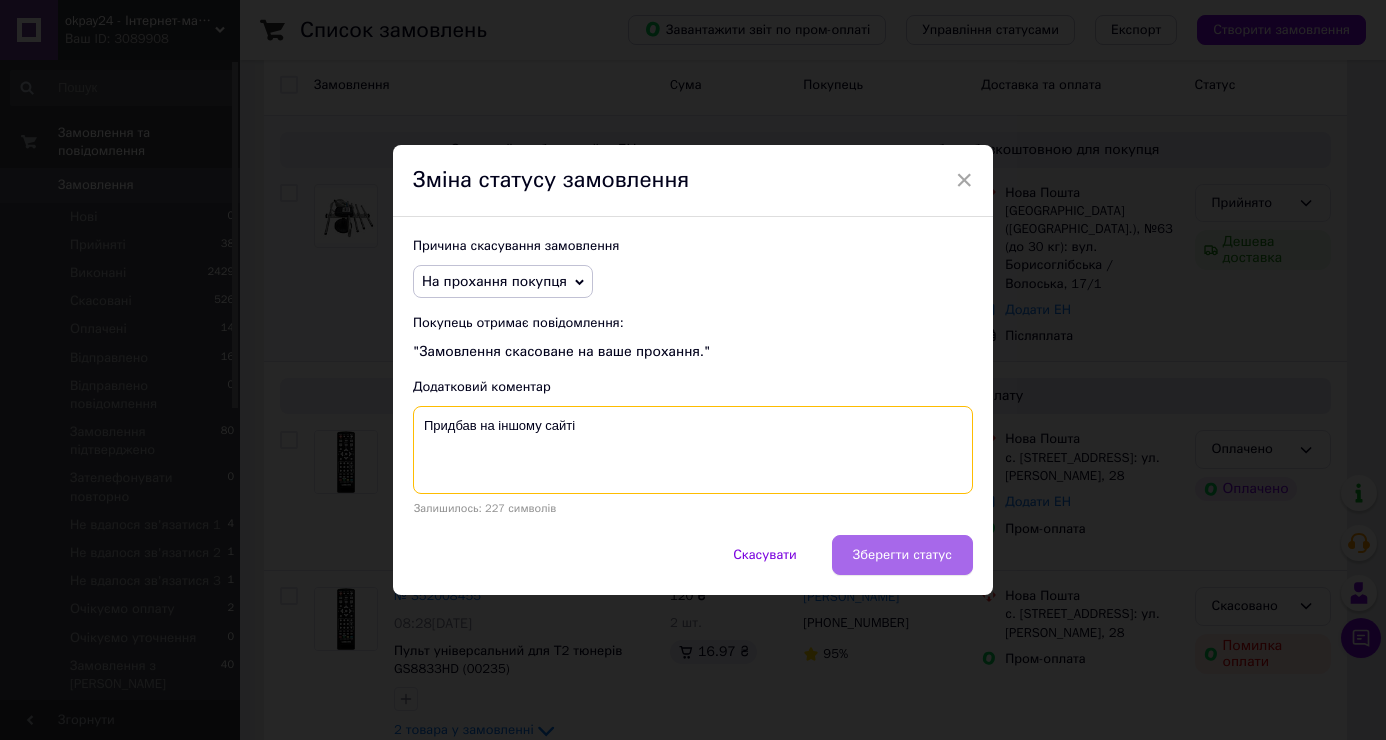 type on "Придбав на іншому сайті" 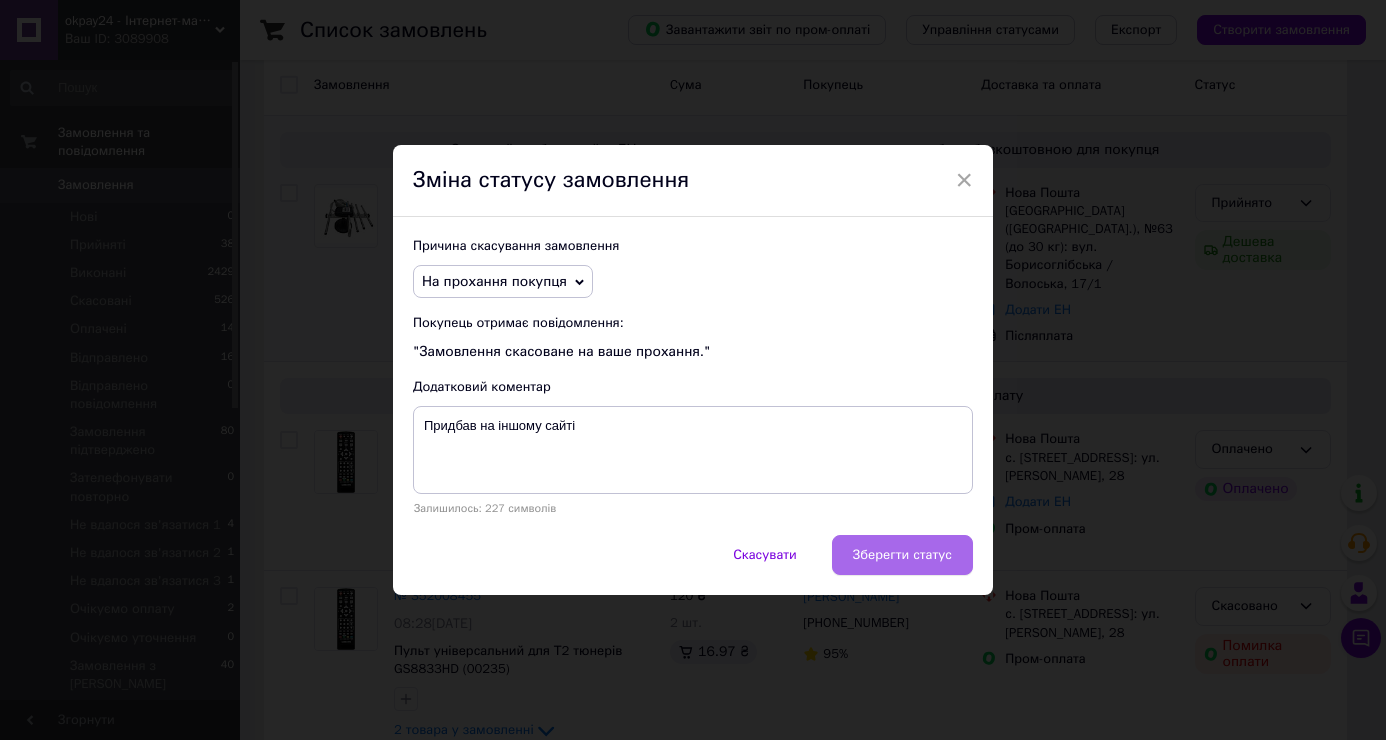 click on "Зберегти статус" at bounding box center (902, 555) 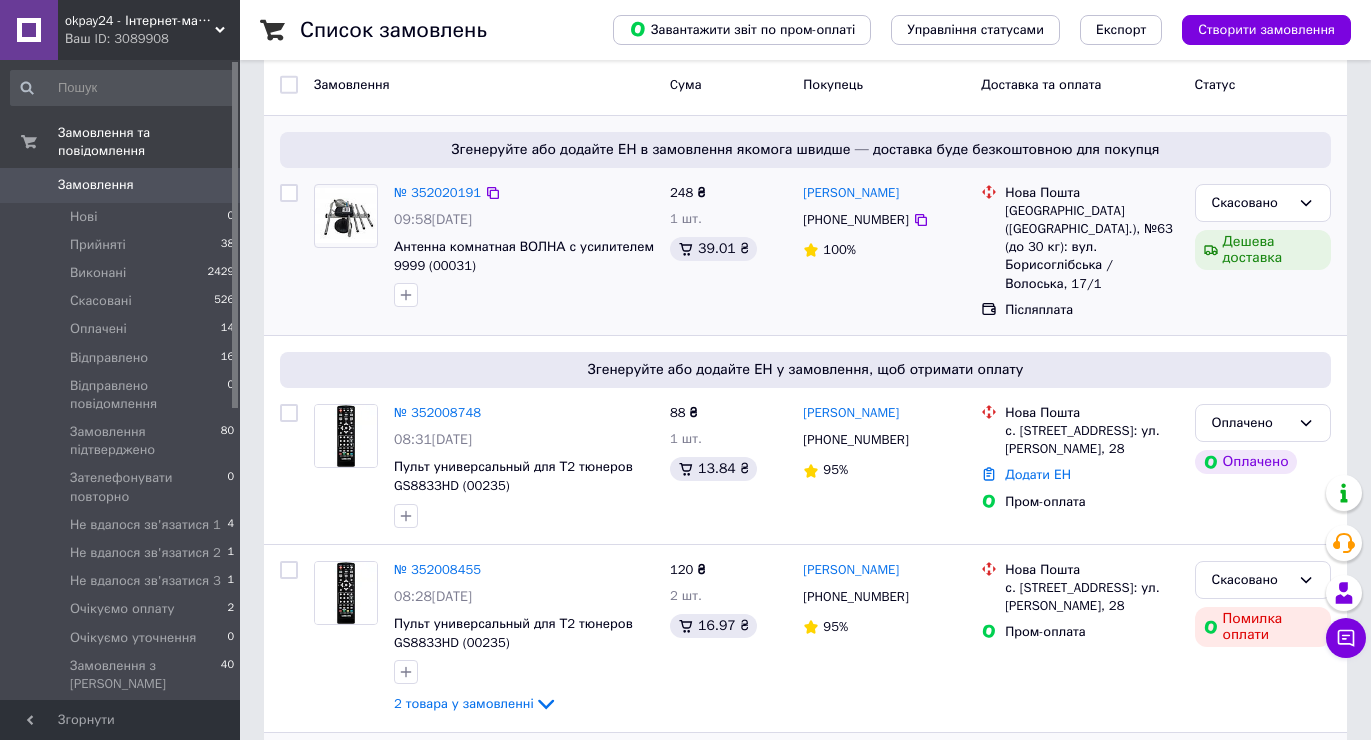scroll, scrollTop: 400, scrollLeft: 0, axis: vertical 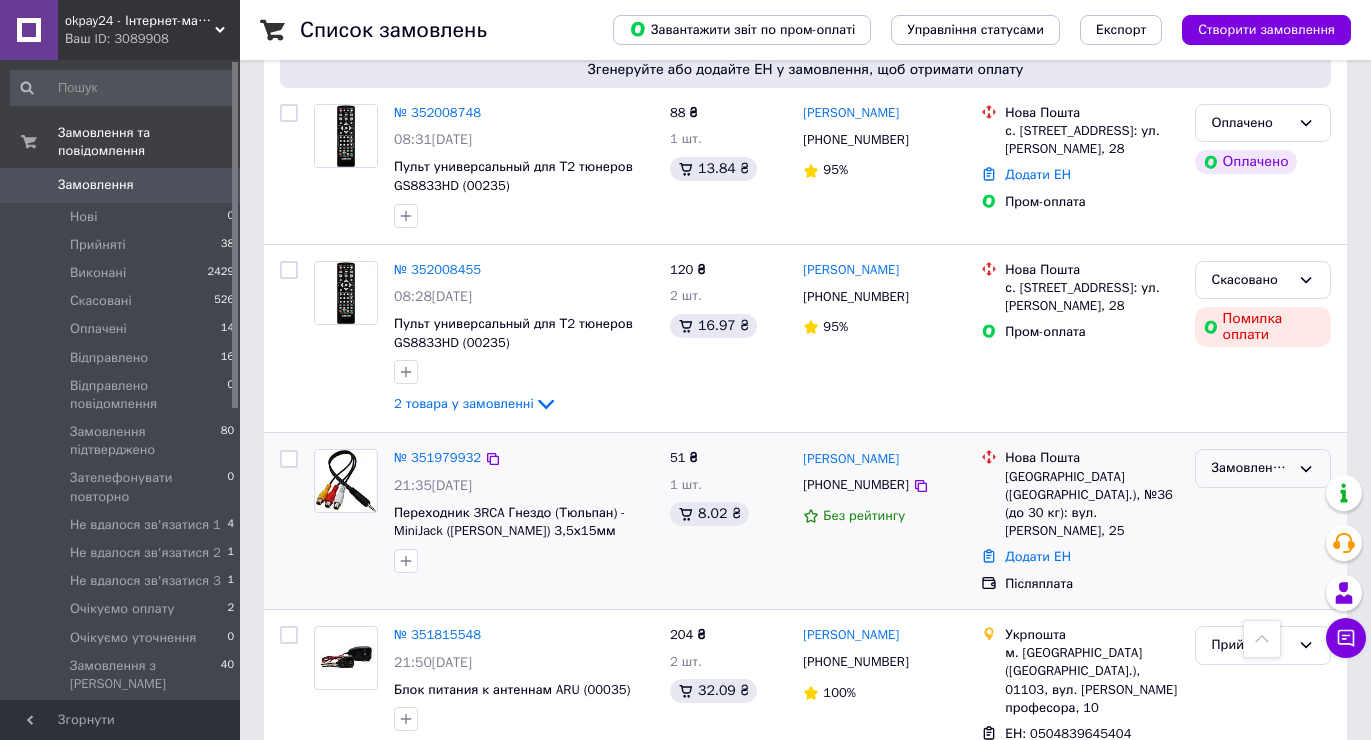 click on "Замовлення підтверджено" at bounding box center [1251, 468] 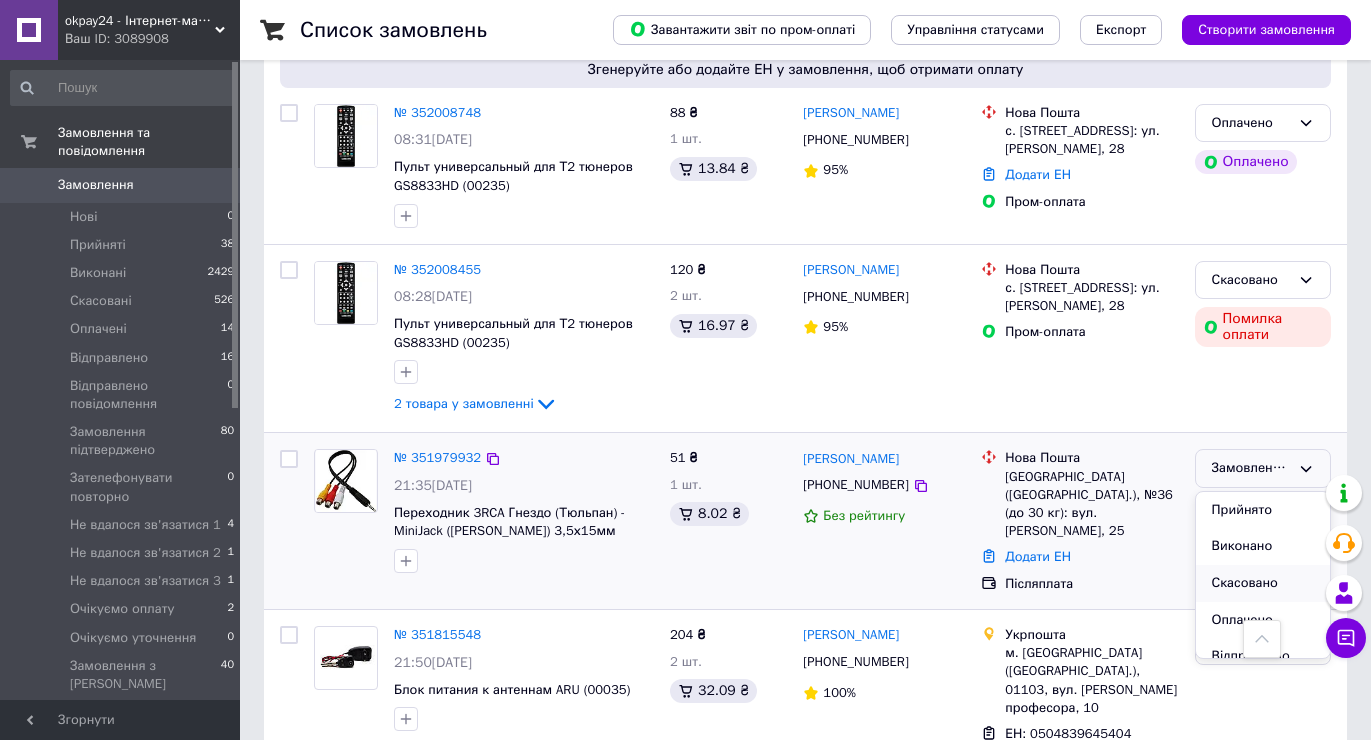 click on "Скасовано" at bounding box center (1263, 583) 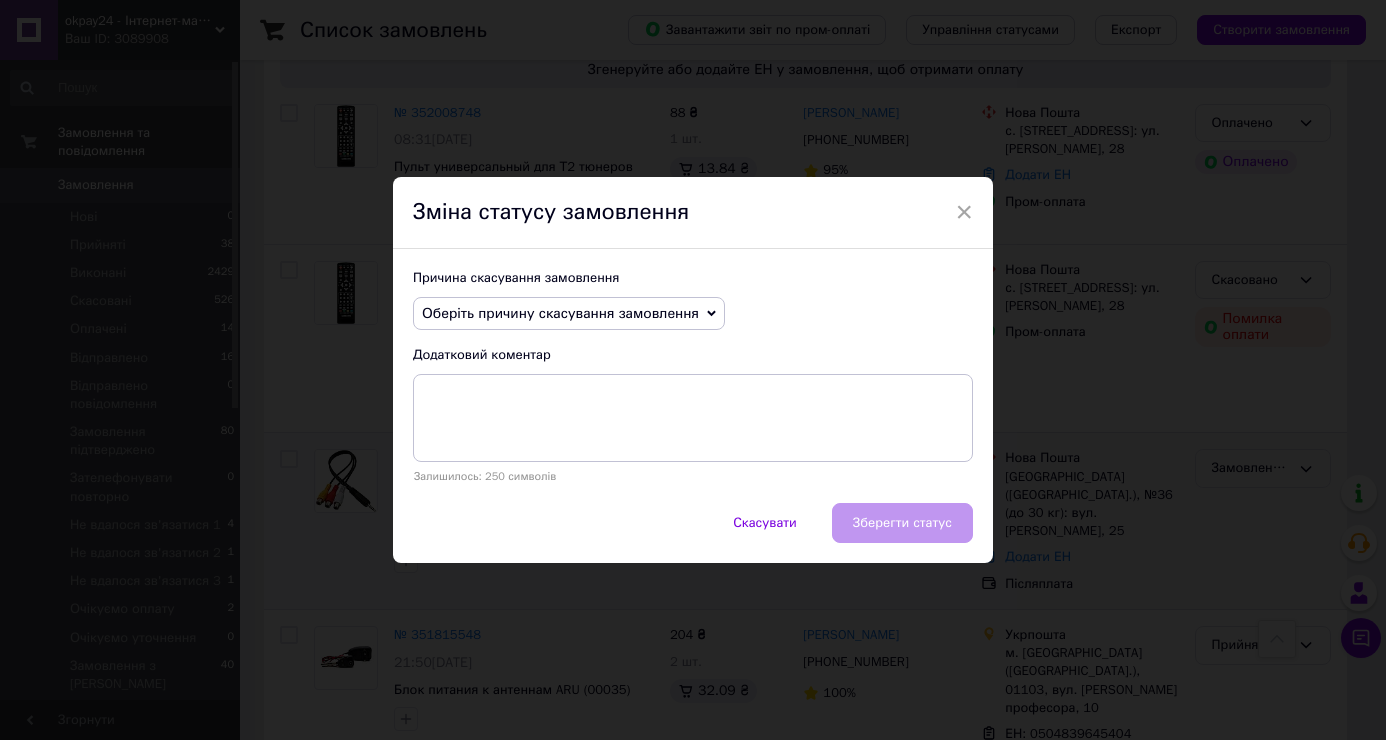 click on "Оберіть причину скасування замовлення" at bounding box center (560, 313) 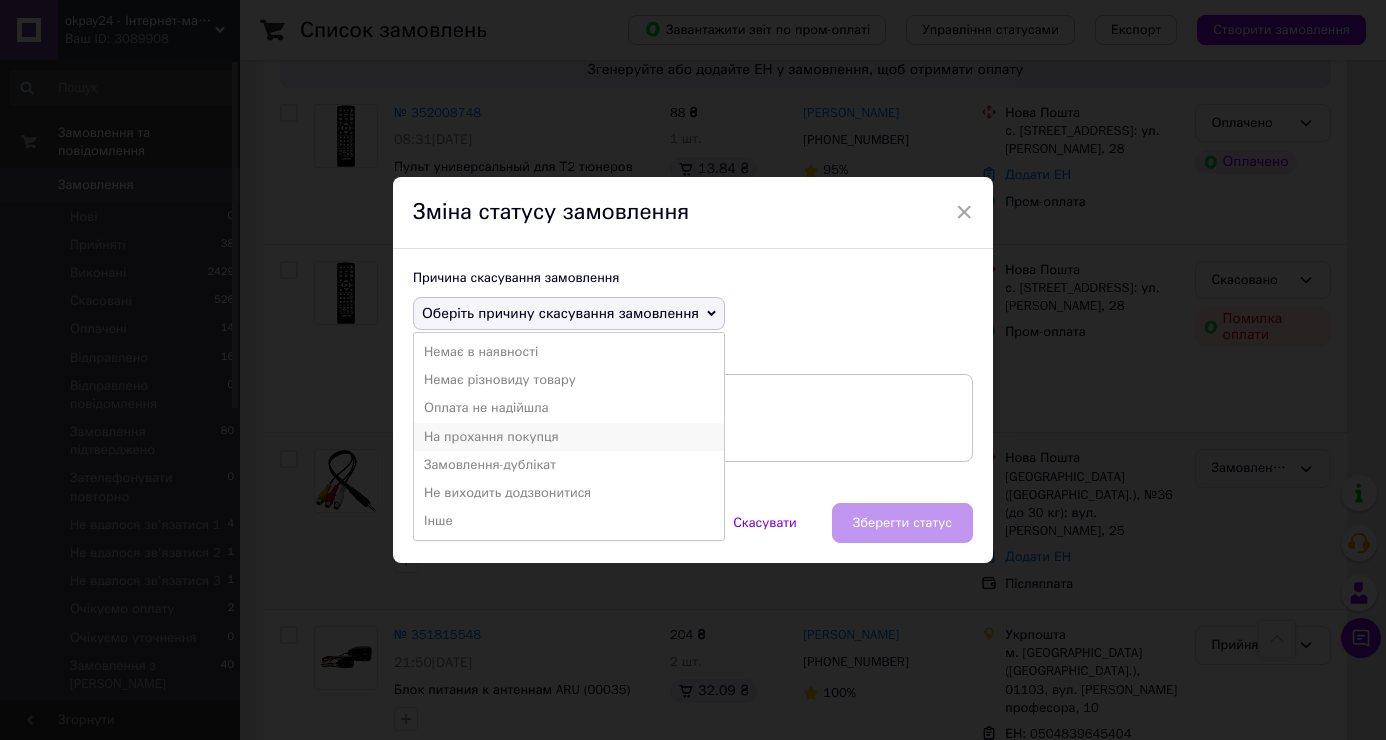 click on "На прохання покупця" at bounding box center (569, 437) 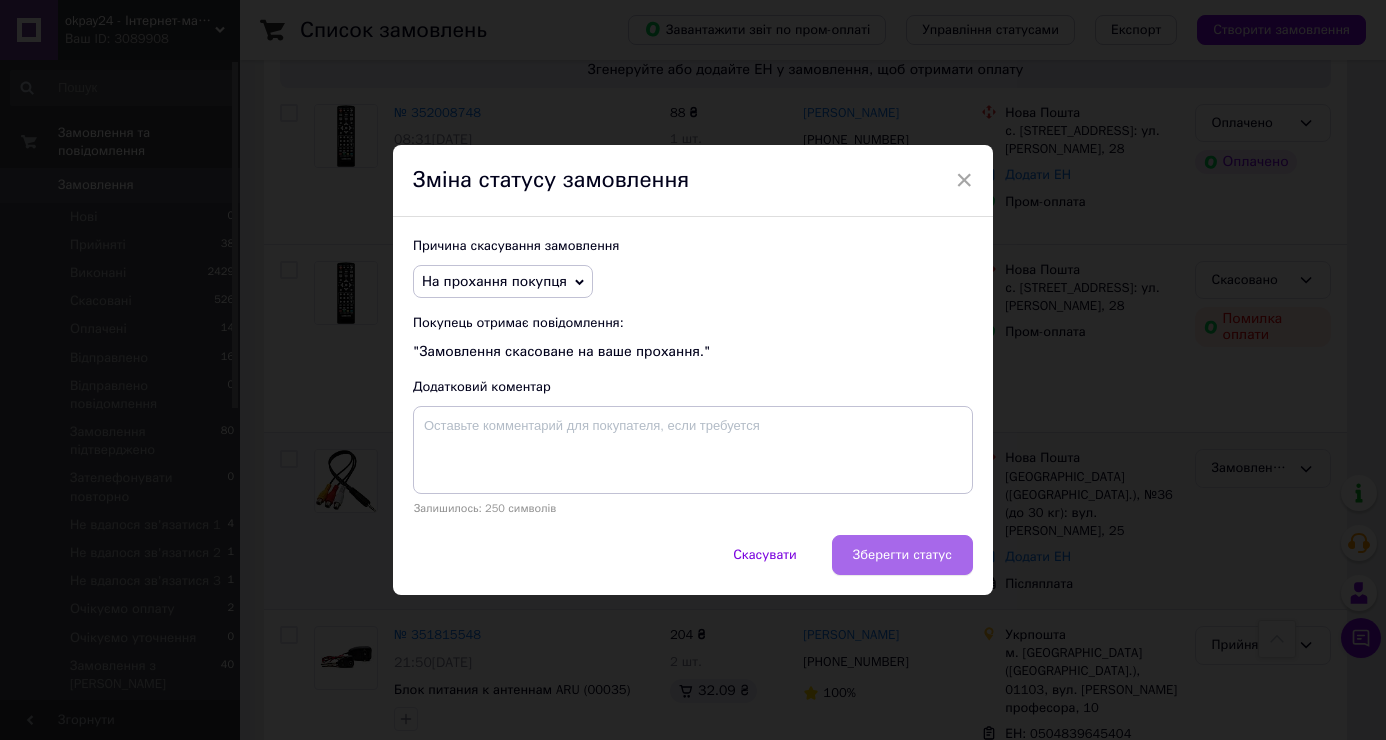 click on "Зберегти статус" at bounding box center (902, 555) 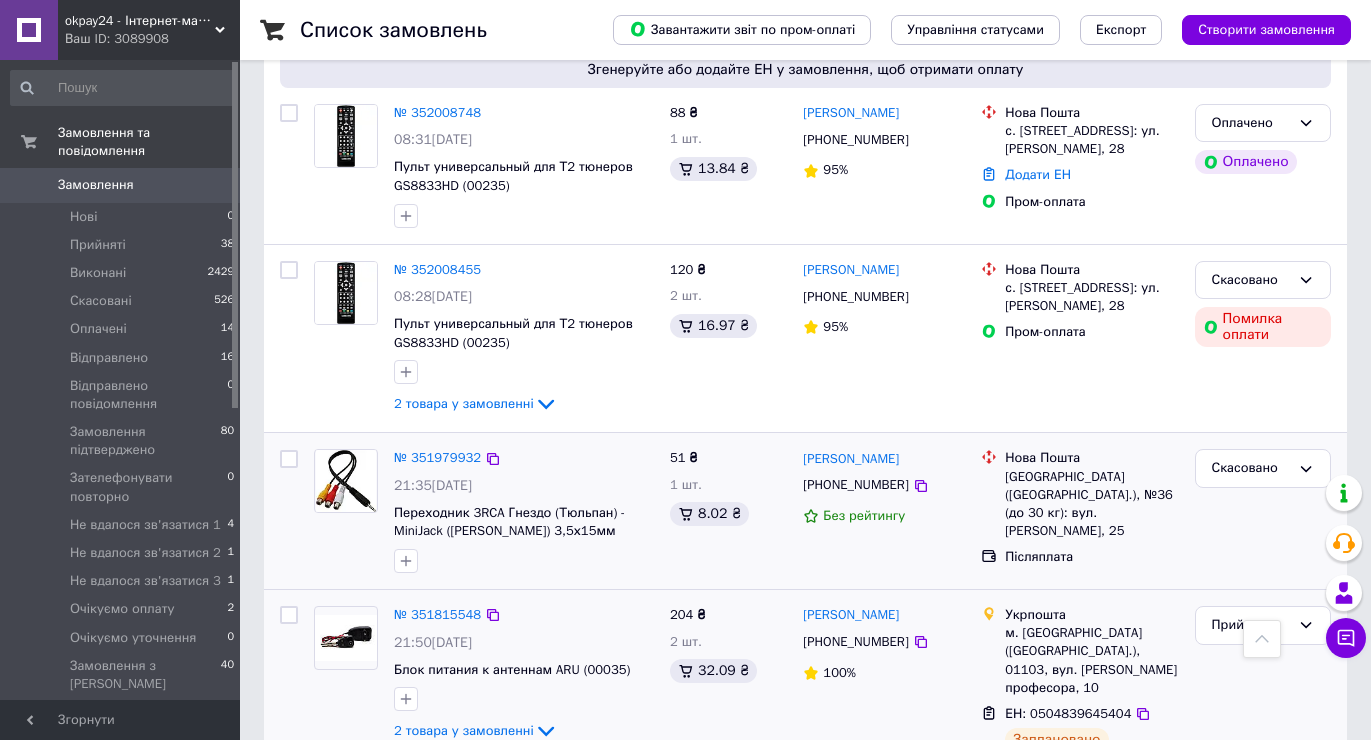 scroll, scrollTop: 600, scrollLeft: 0, axis: vertical 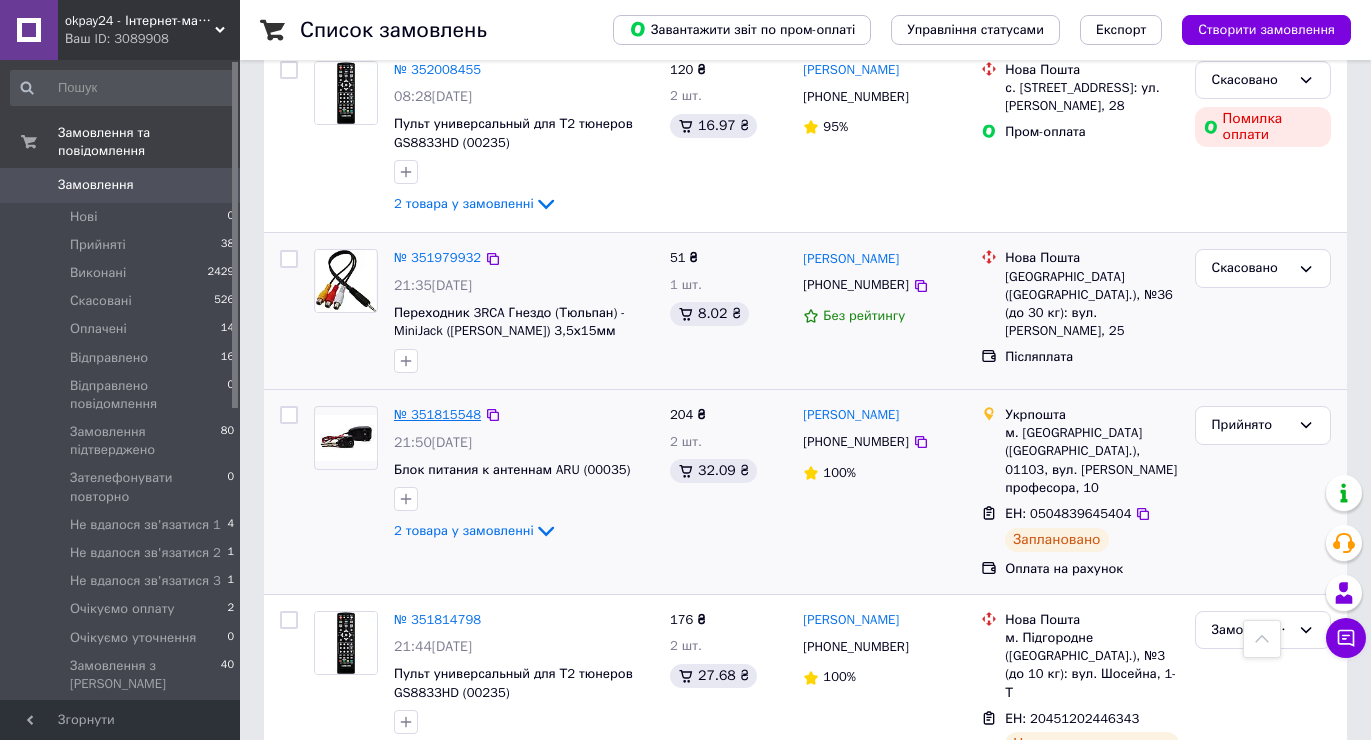 click on "№ 351815548" at bounding box center [437, 414] 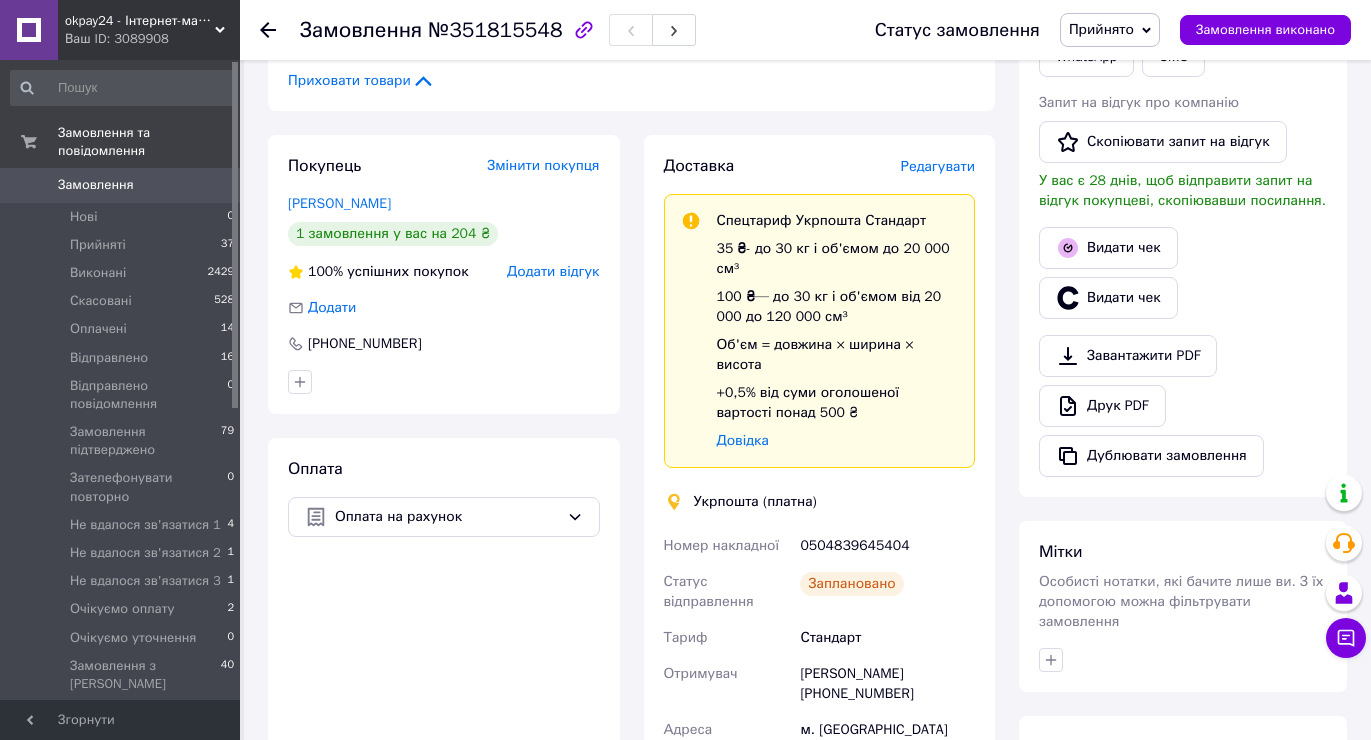 scroll, scrollTop: 800, scrollLeft: 0, axis: vertical 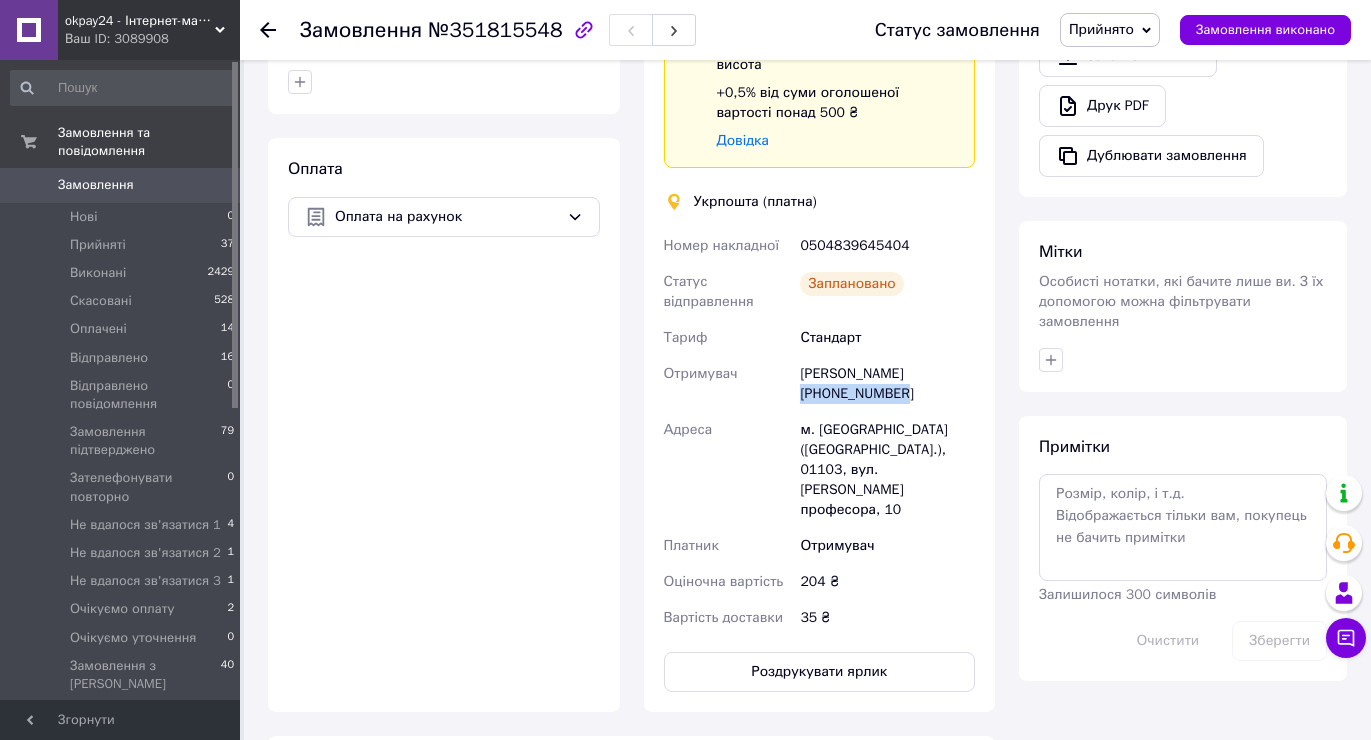 drag, startPoint x: 800, startPoint y: 376, endPoint x: 921, endPoint y: 371, distance: 121.103264 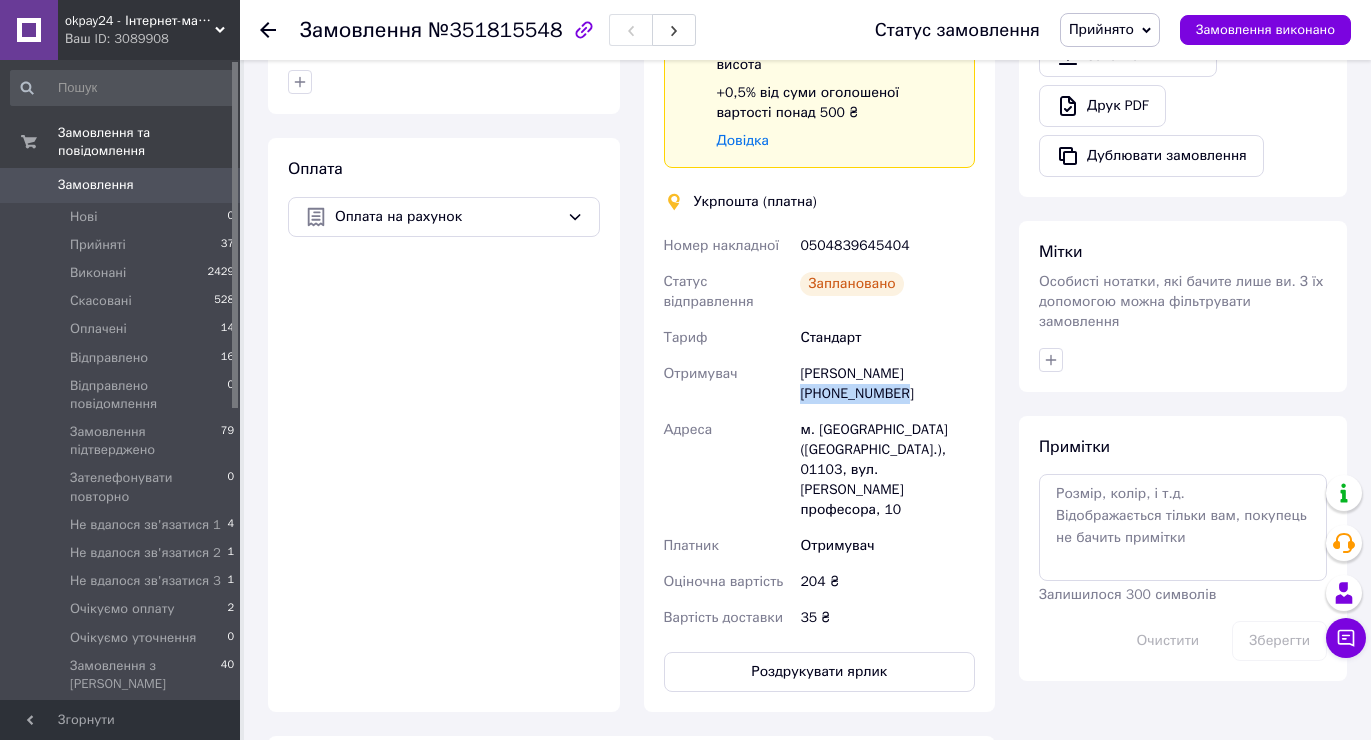 click on "Наталия Заяць +380664812801" at bounding box center [887, 384] 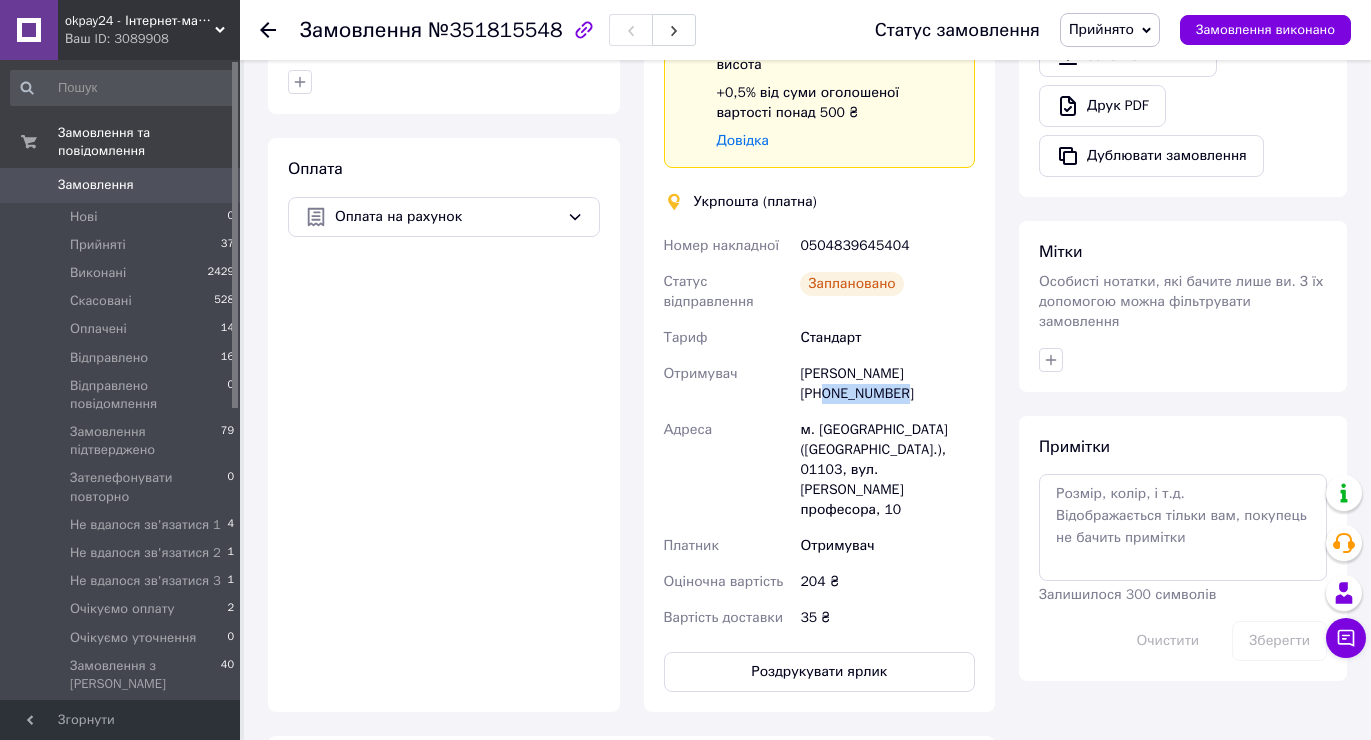 drag, startPoint x: 825, startPoint y: 373, endPoint x: 917, endPoint y: 370, distance: 92.0489 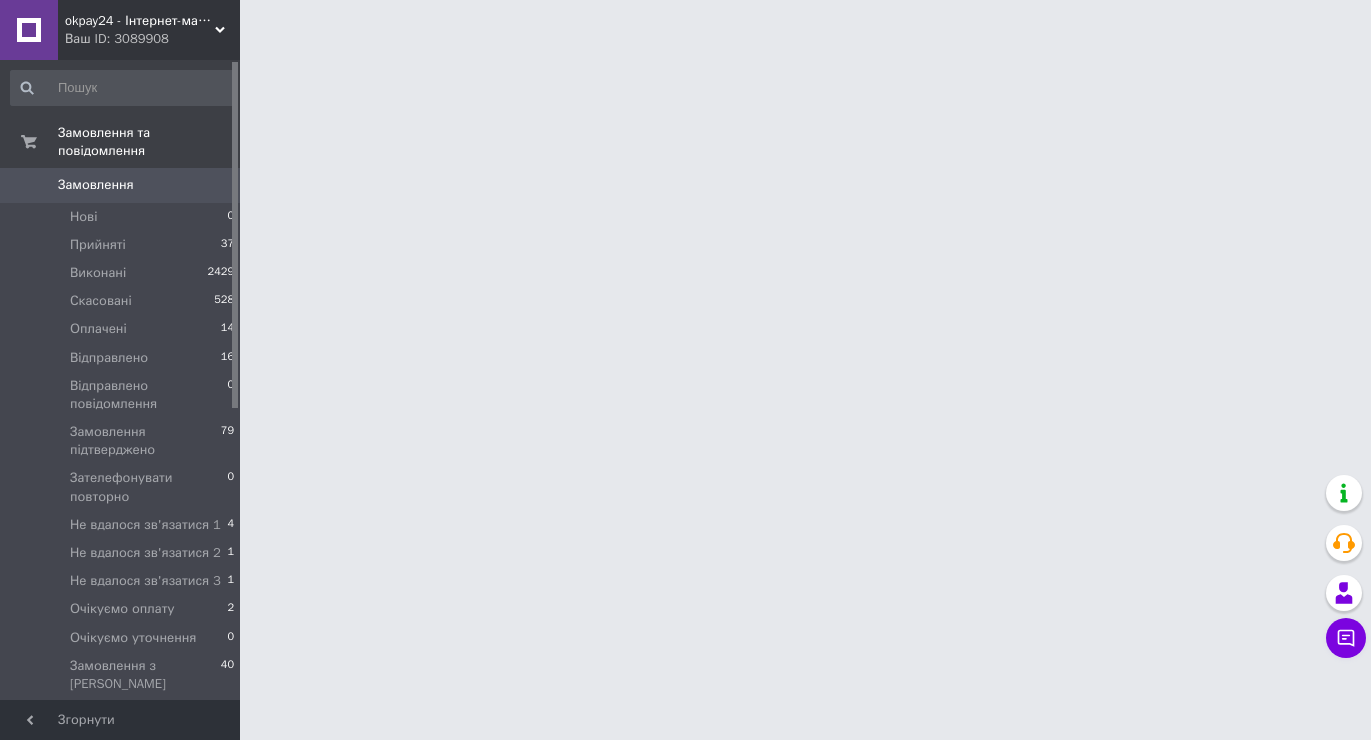 scroll, scrollTop: 0, scrollLeft: 0, axis: both 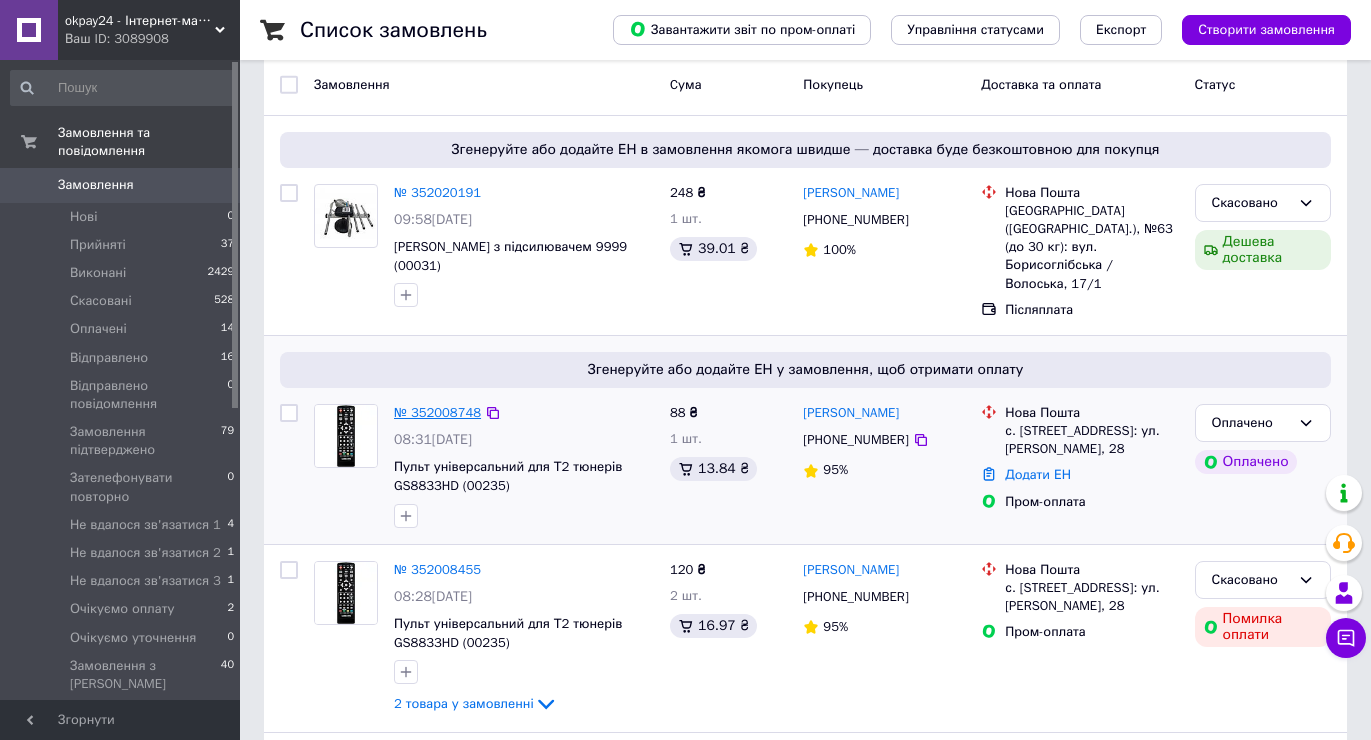 click on "№ 352008748" at bounding box center (437, 412) 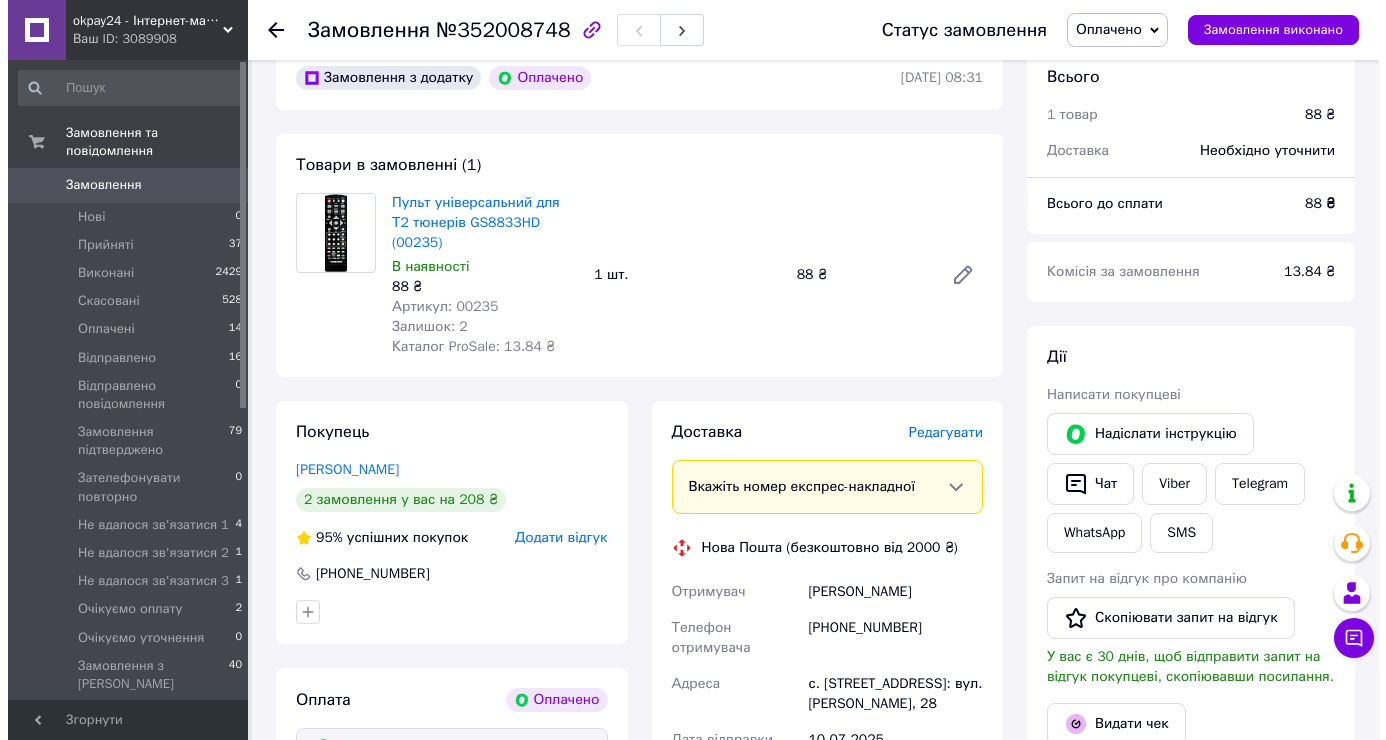 scroll, scrollTop: 300, scrollLeft: 0, axis: vertical 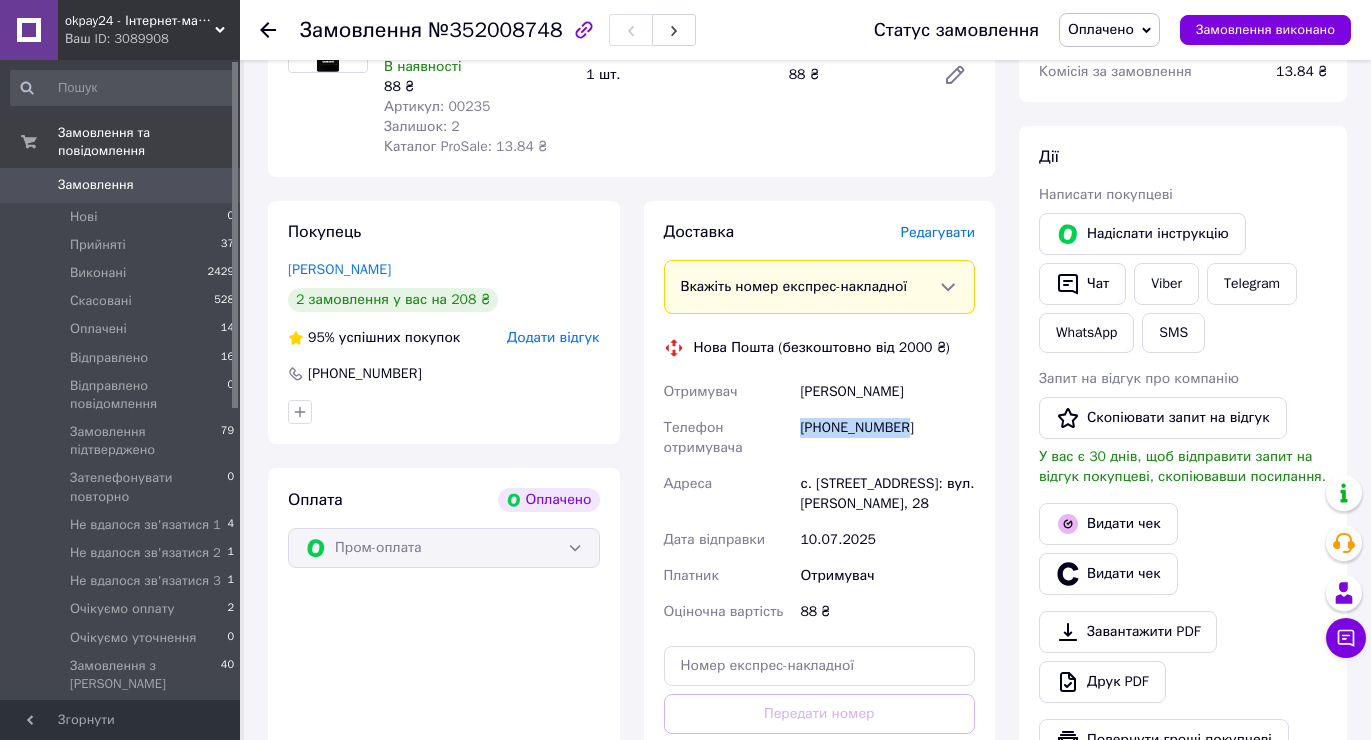 drag, startPoint x: 802, startPoint y: 409, endPoint x: 919, endPoint y: 407, distance: 117.01709 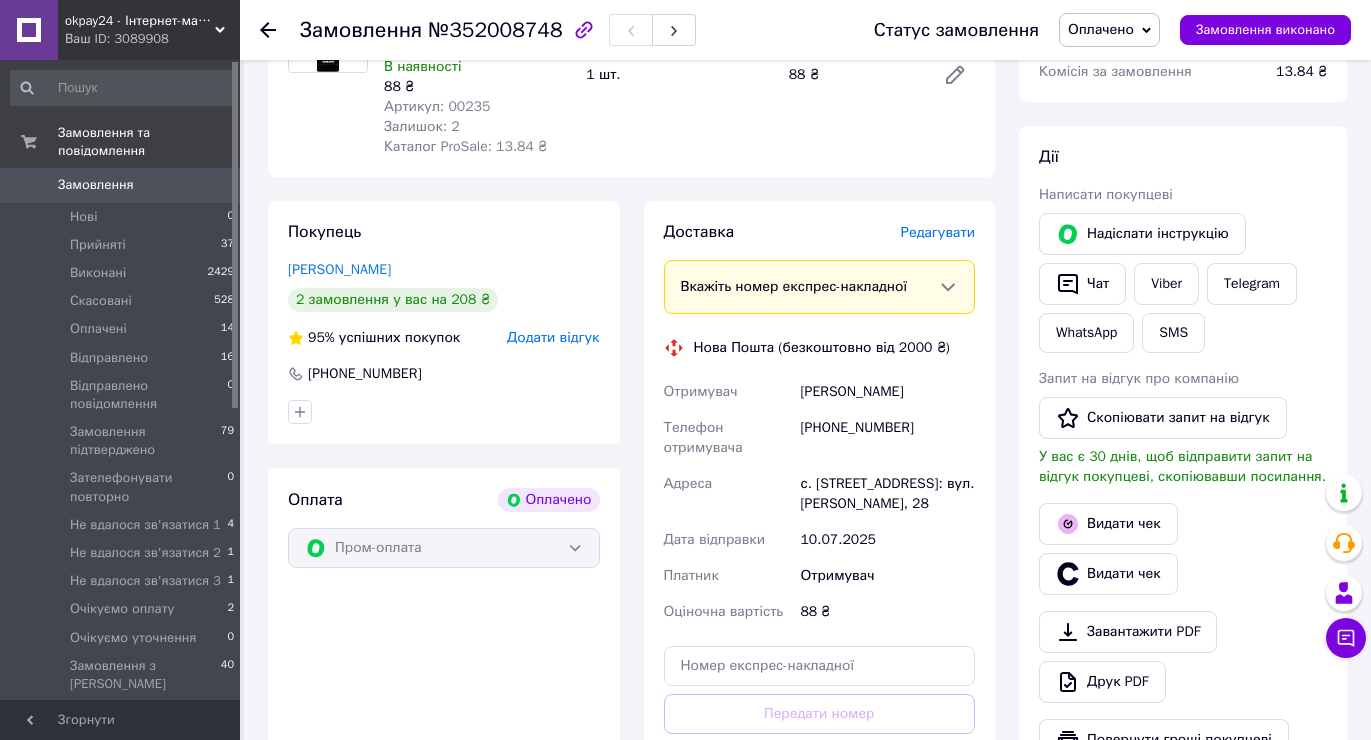 click on "№352008748" at bounding box center [495, 30] 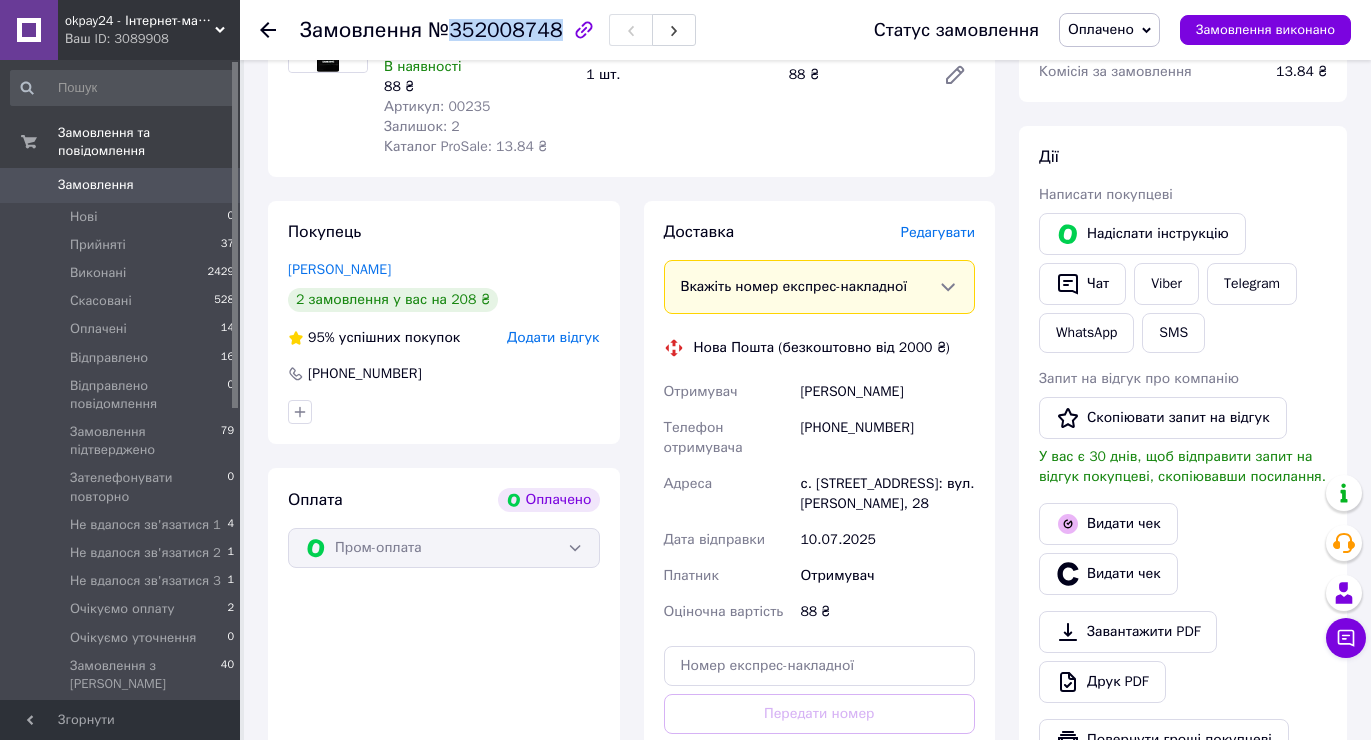 click on "№352008748" at bounding box center (495, 30) 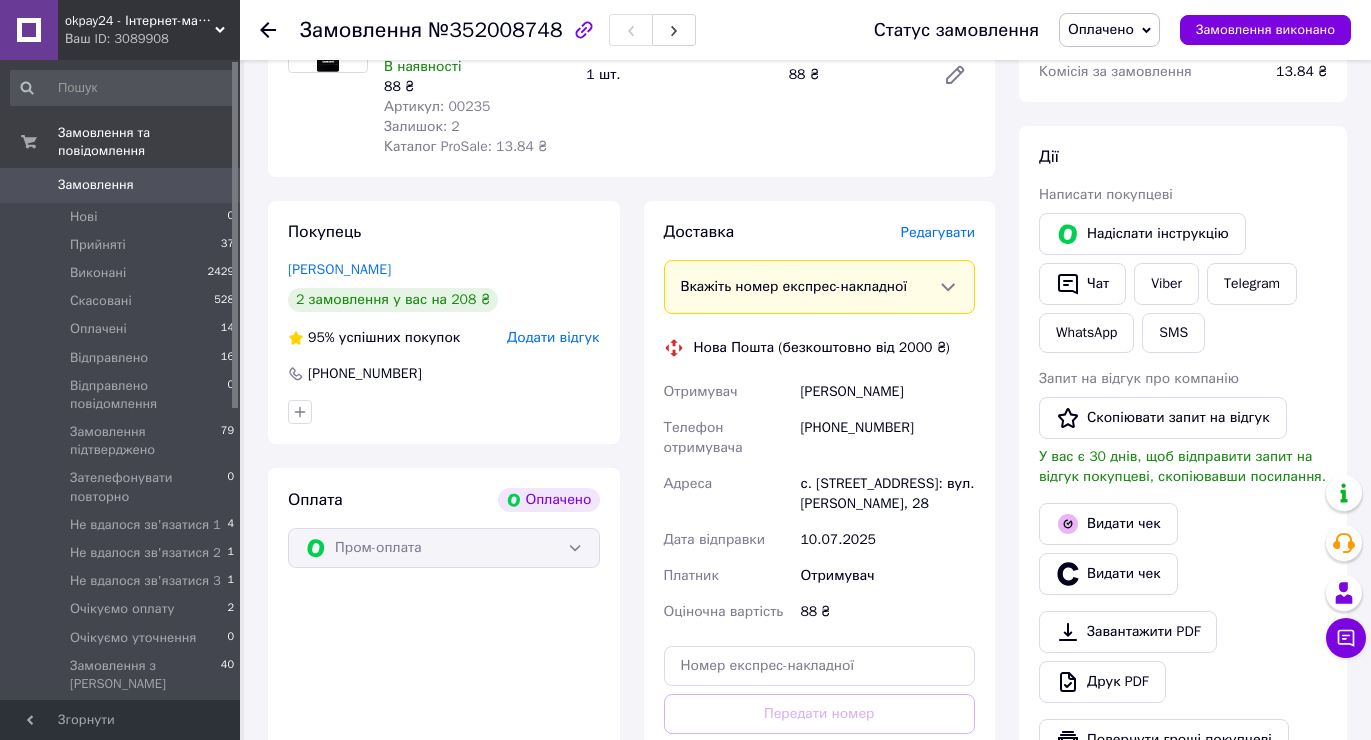 click on "Редагувати" at bounding box center [938, 232] 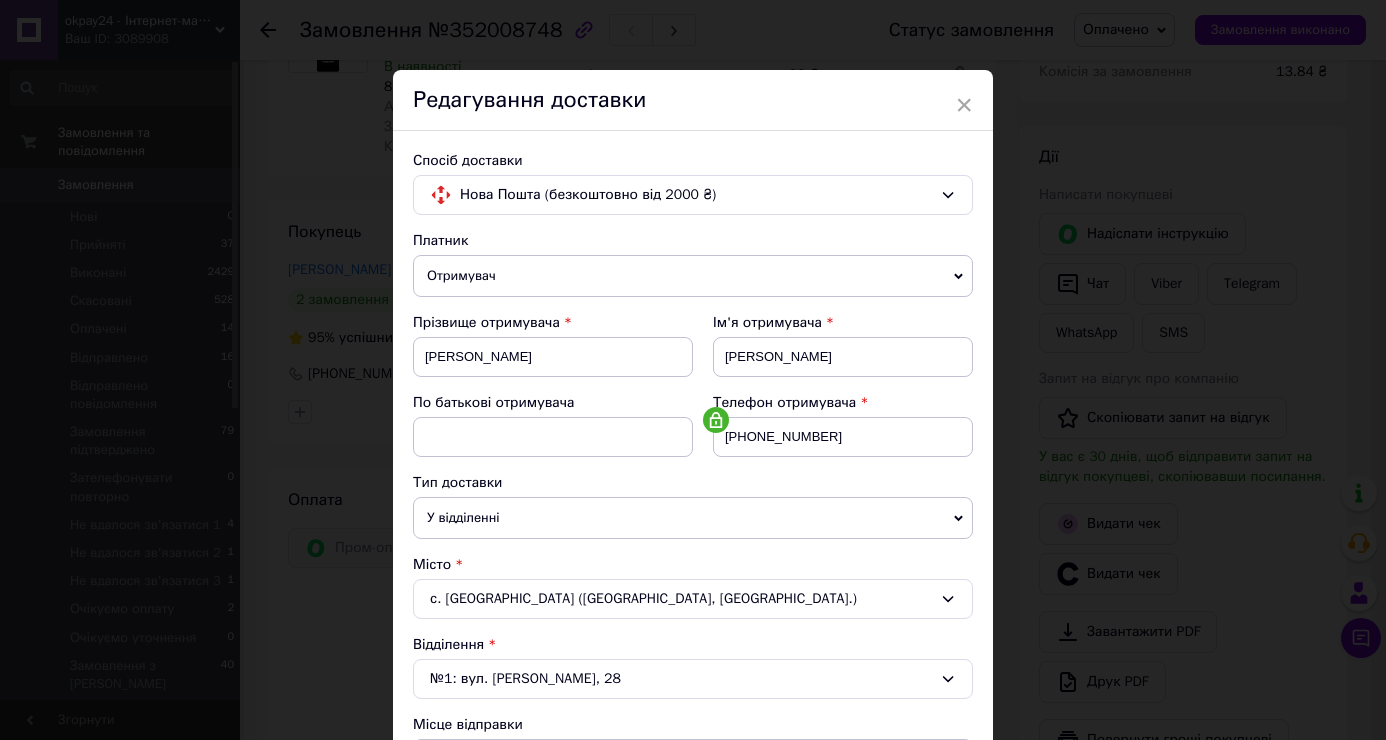 scroll, scrollTop: 700, scrollLeft: 0, axis: vertical 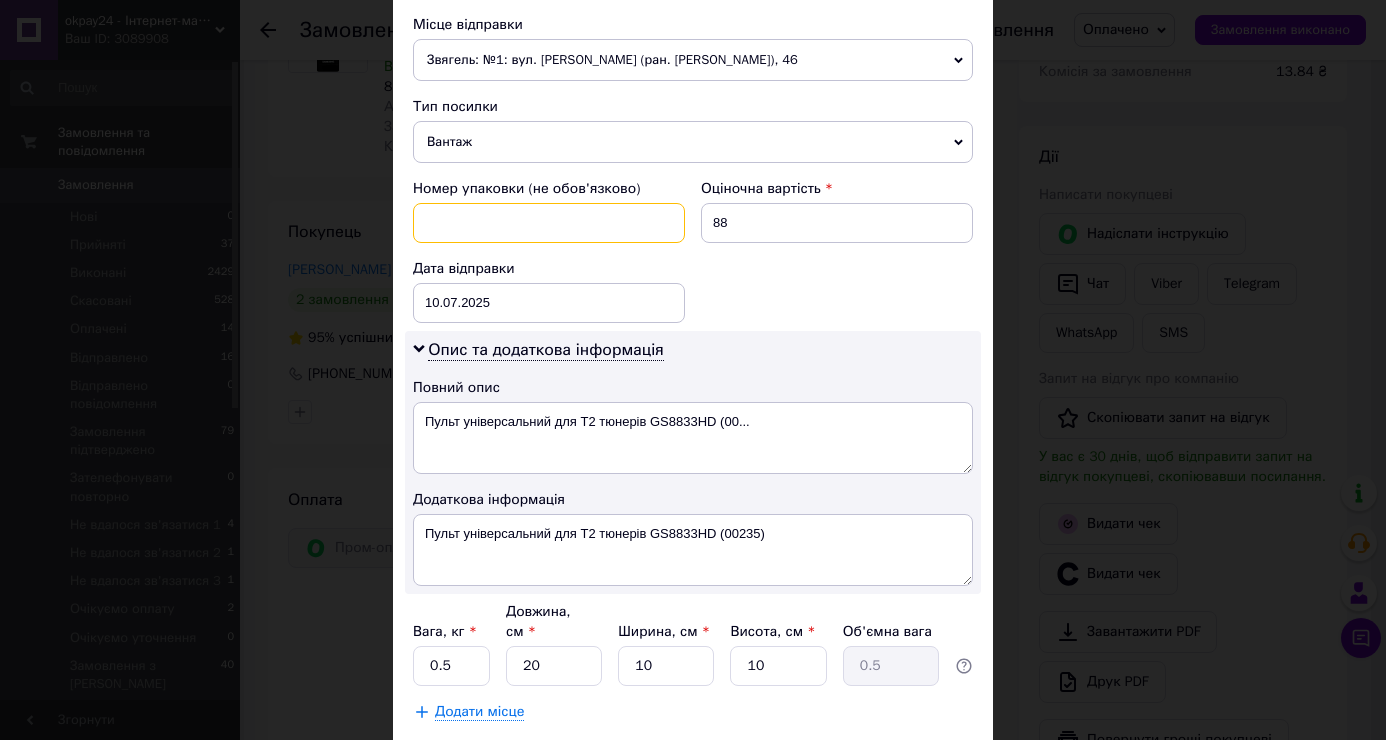 click at bounding box center [549, 223] 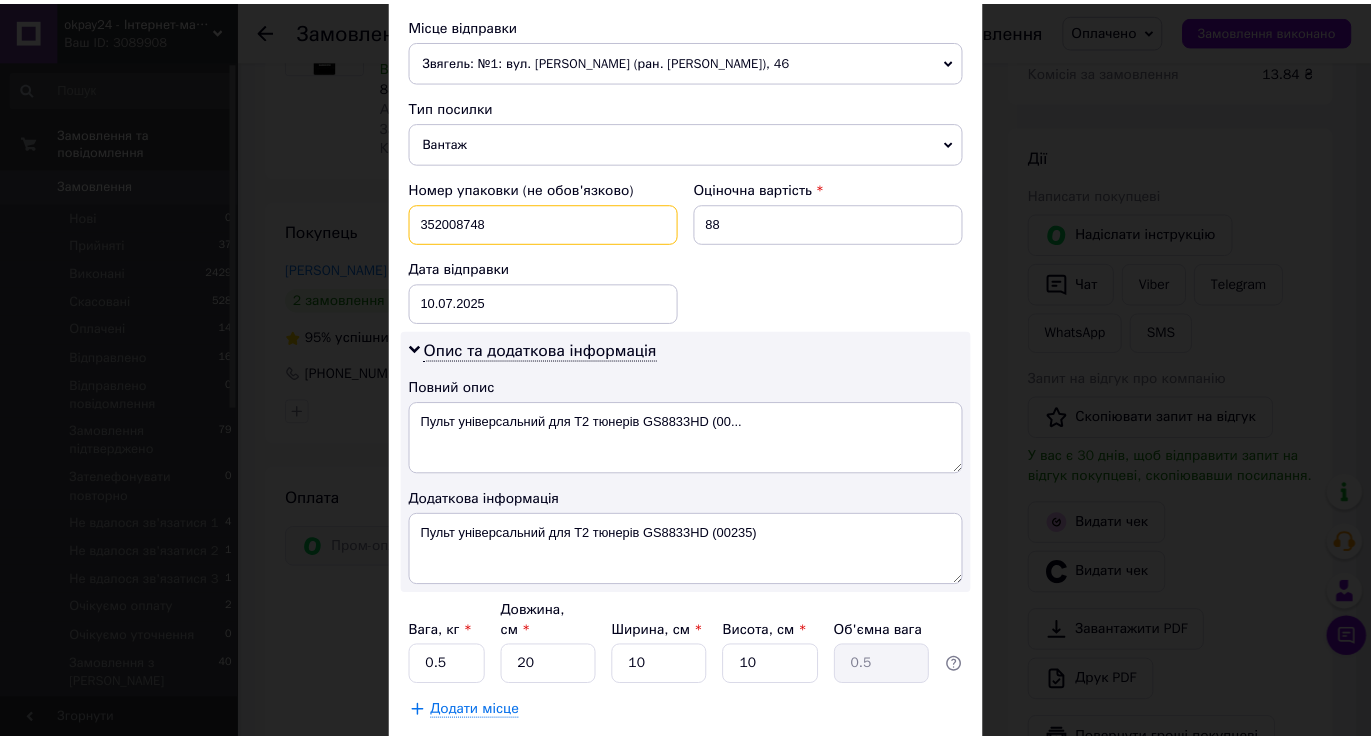scroll, scrollTop: 812, scrollLeft: 0, axis: vertical 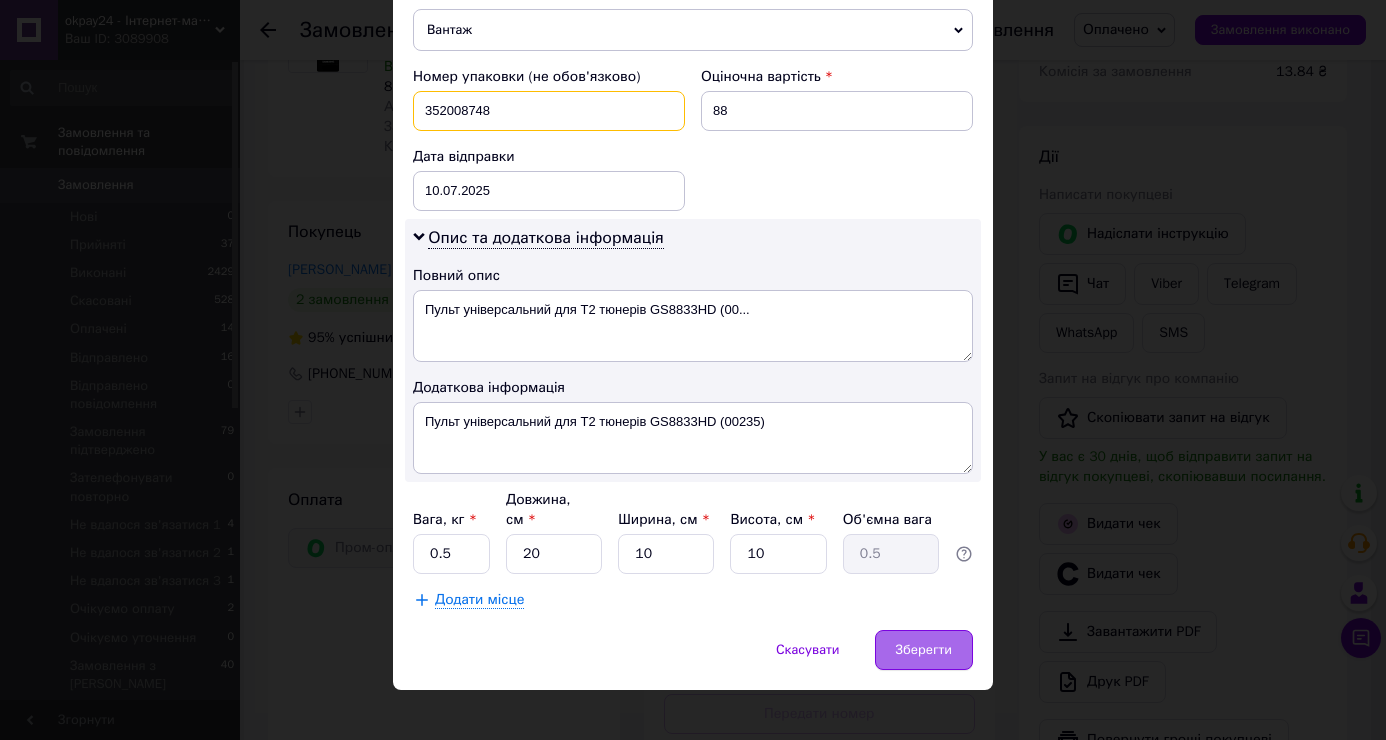 type on "352008748" 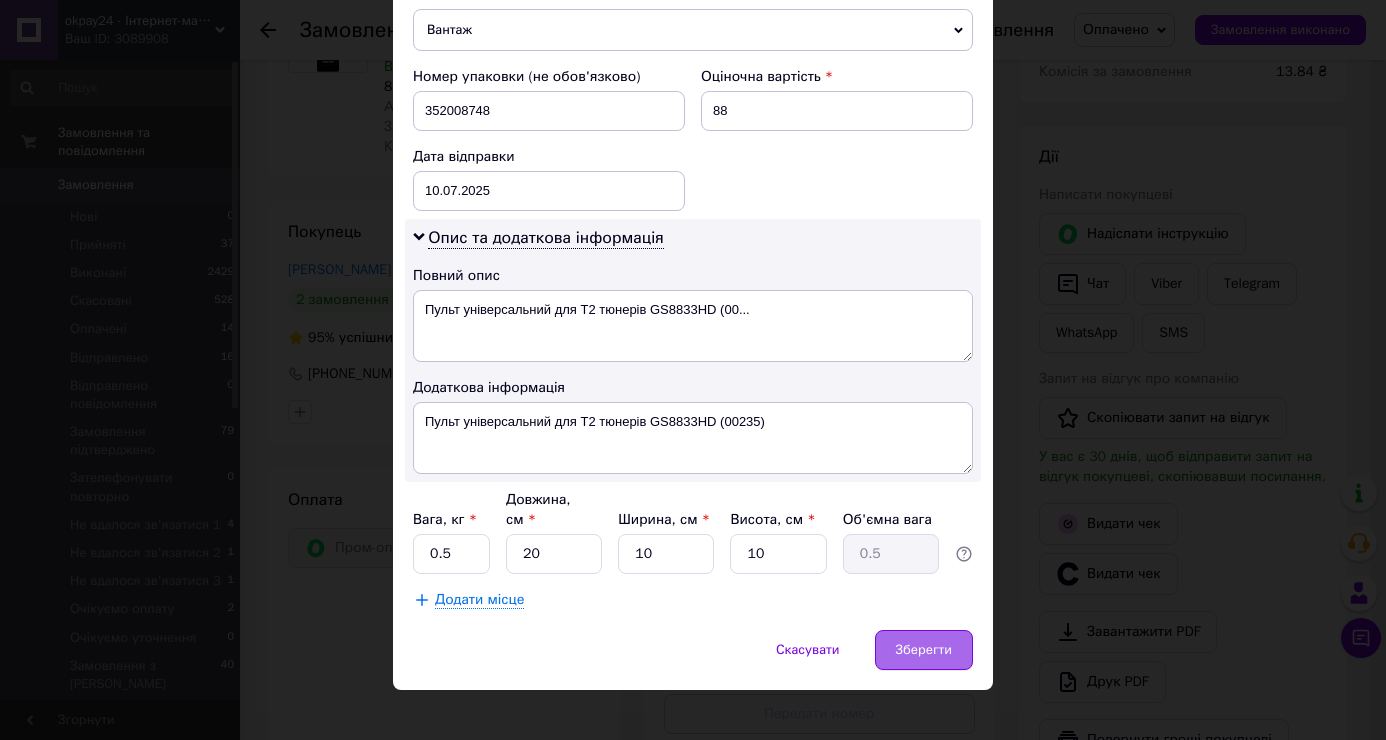 click on "Зберегти" at bounding box center (924, 650) 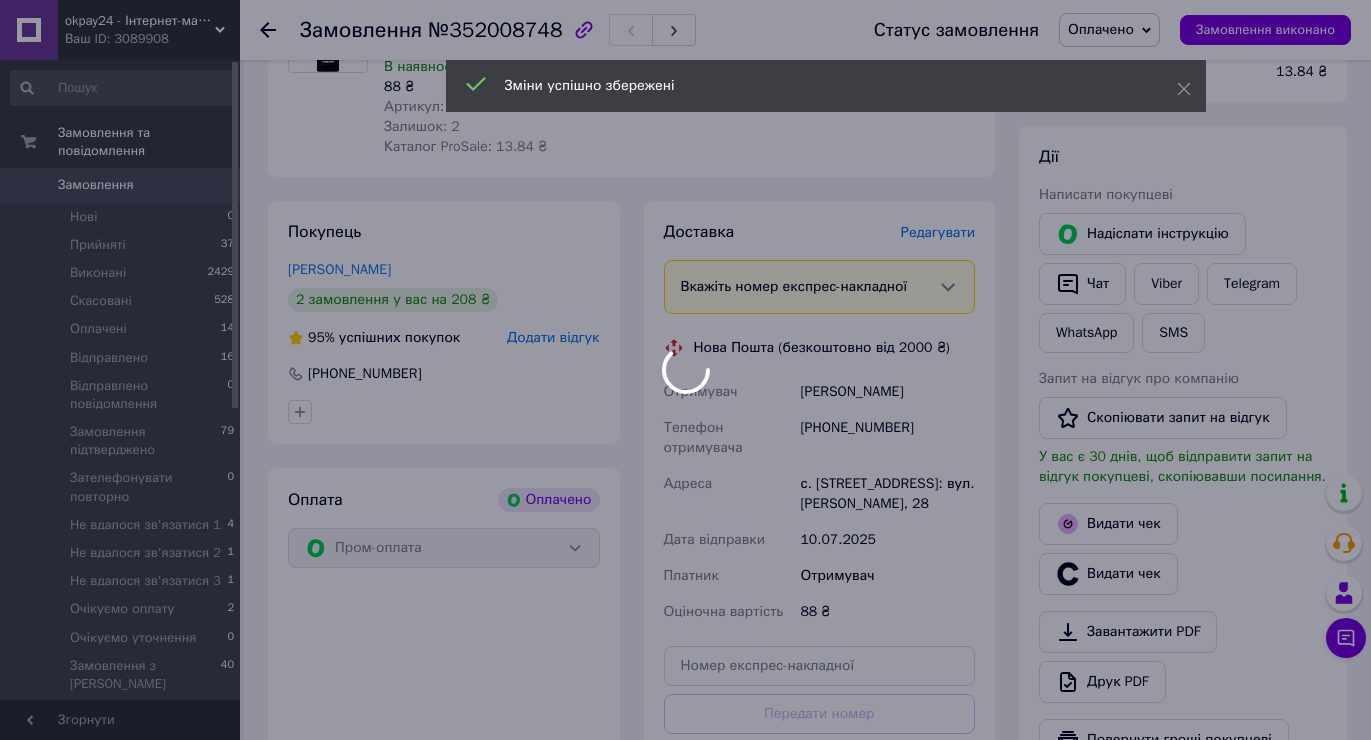 scroll, scrollTop: 829, scrollLeft: 0, axis: vertical 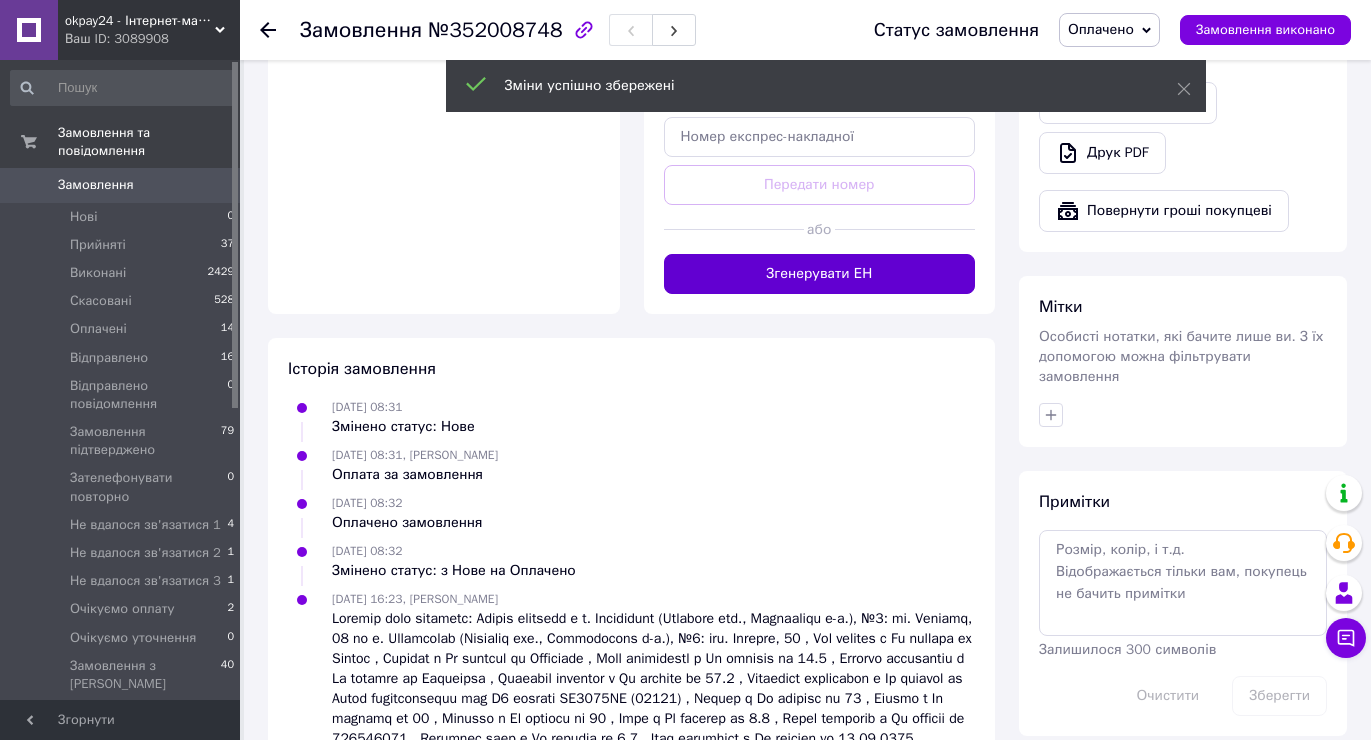 click on "Згенерувати ЕН" at bounding box center [820, 274] 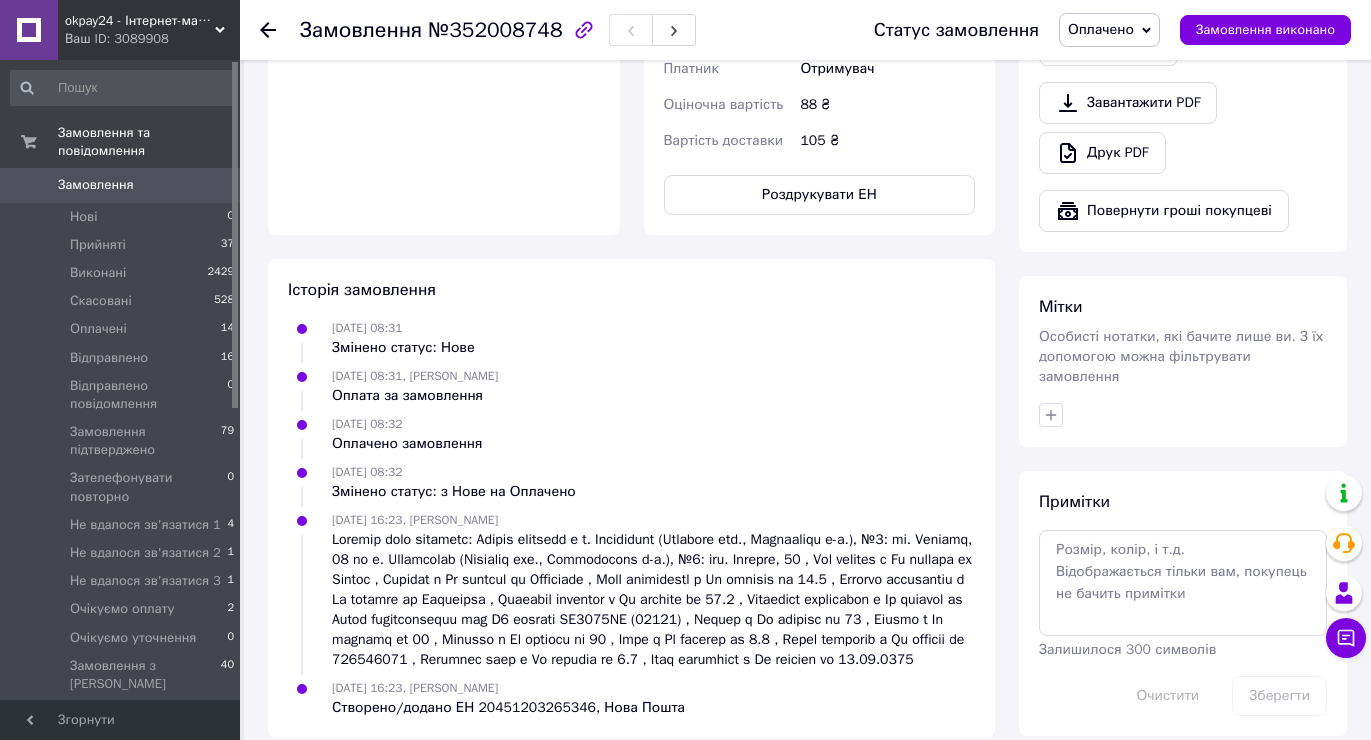 scroll, scrollTop: 429, scrollLeft: 0, axis: vertical 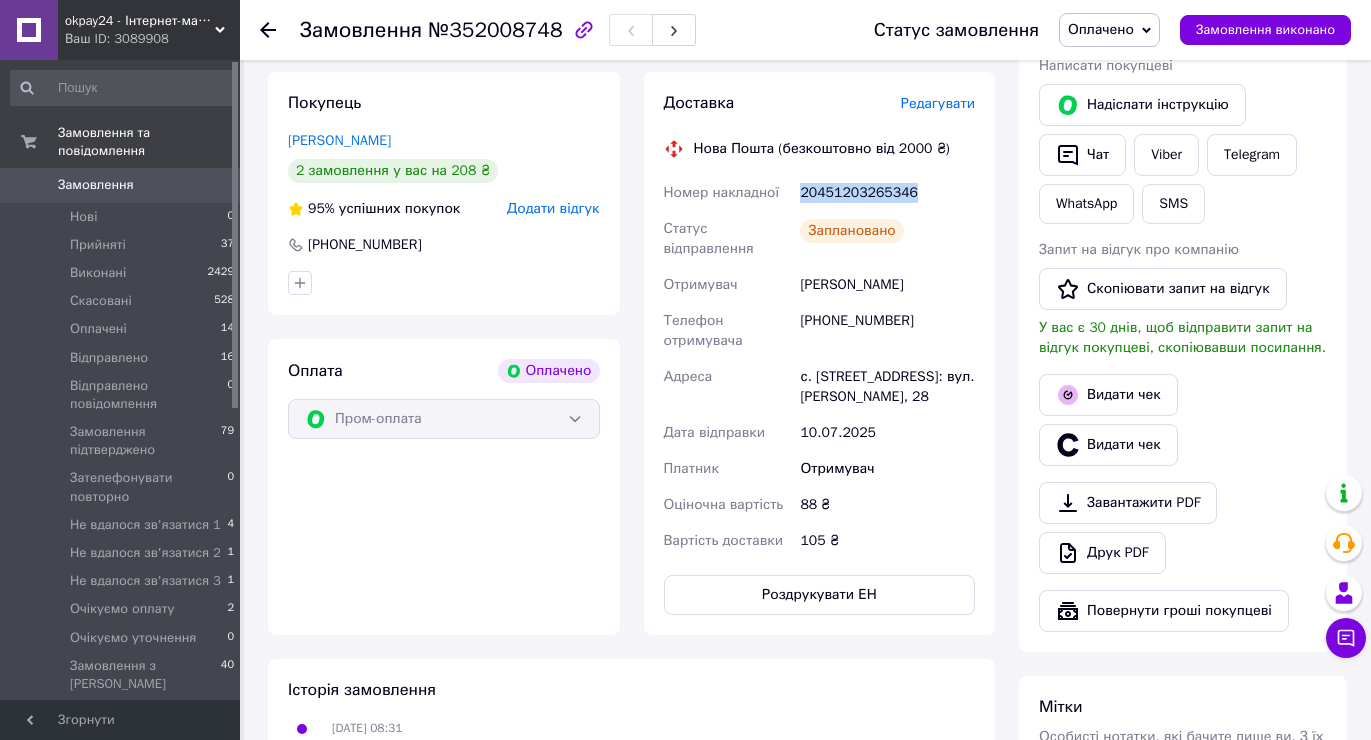 drag, startPoint x: 797, startPoint y: 170, endPoint x: 971, endPoint y: 173, distance: 174.02586 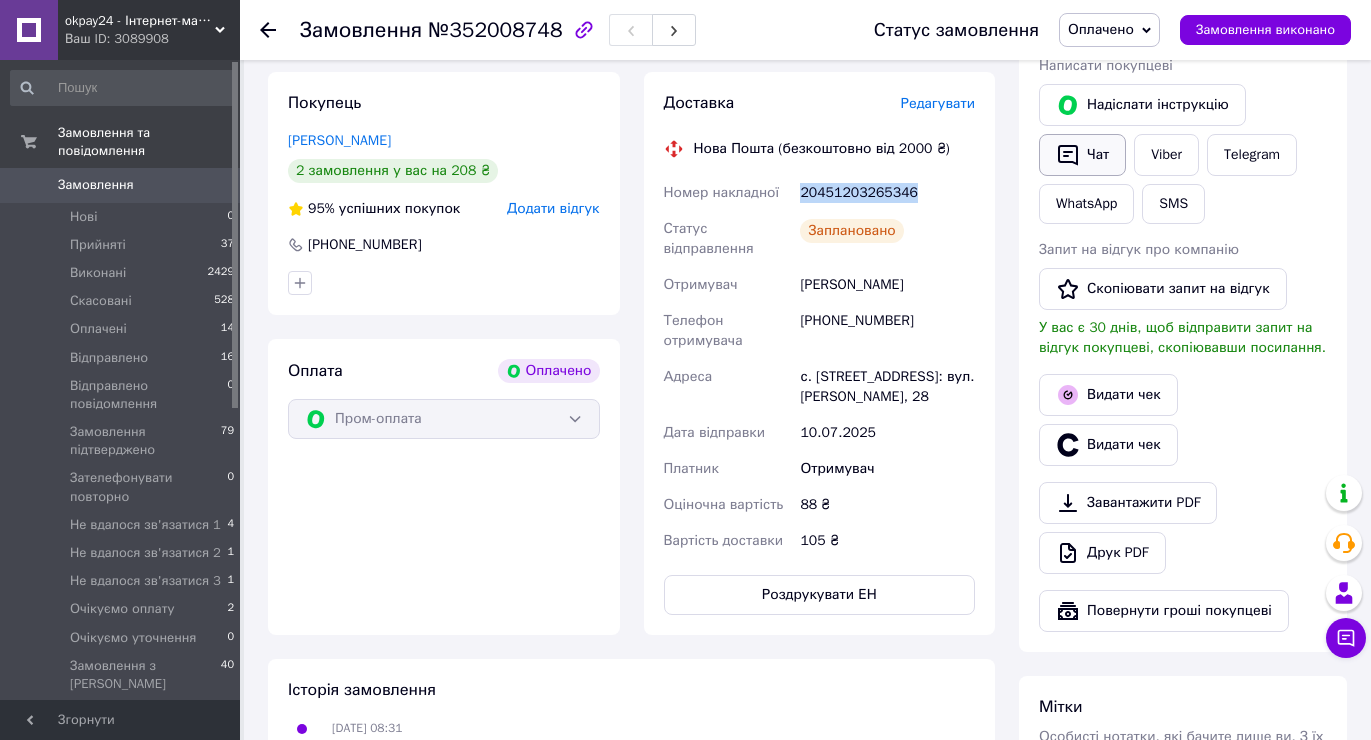 click on "Чат" at bounding box center [1082, 155] 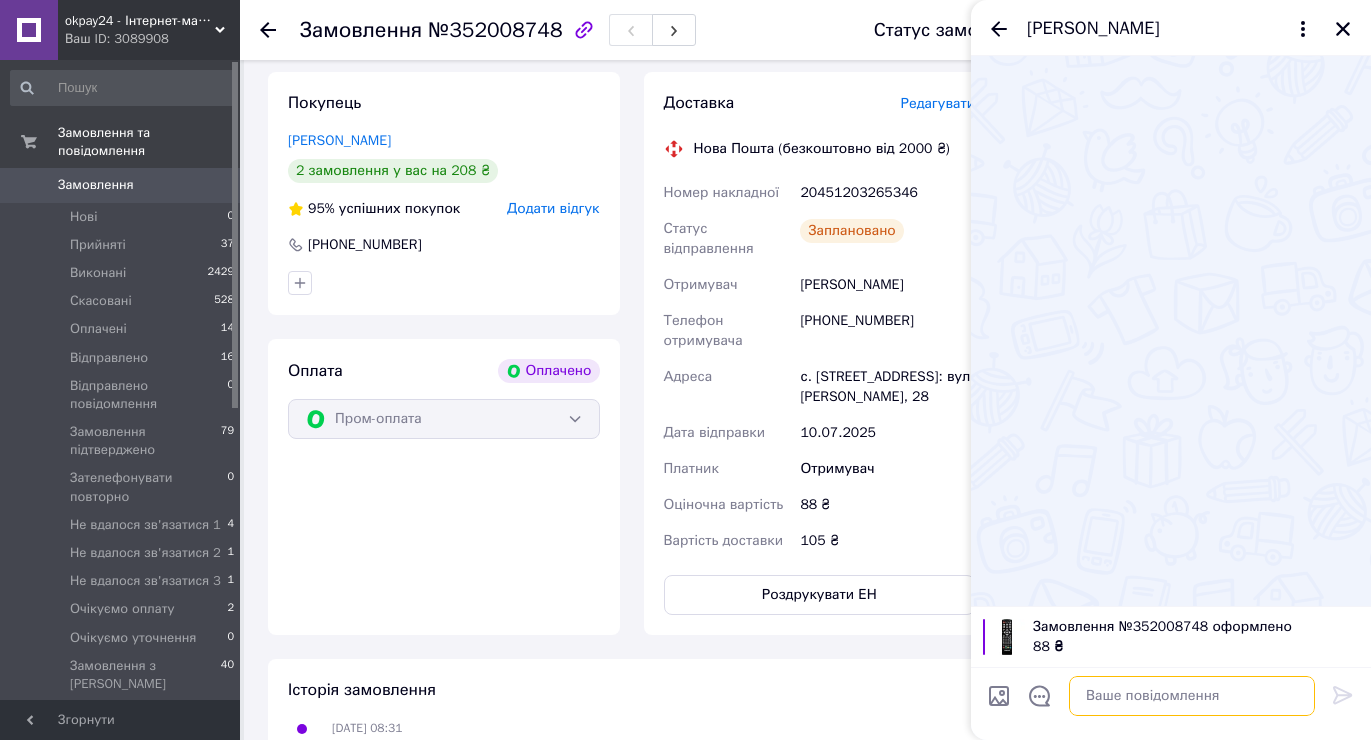 click at bounding box center (1192, 696) 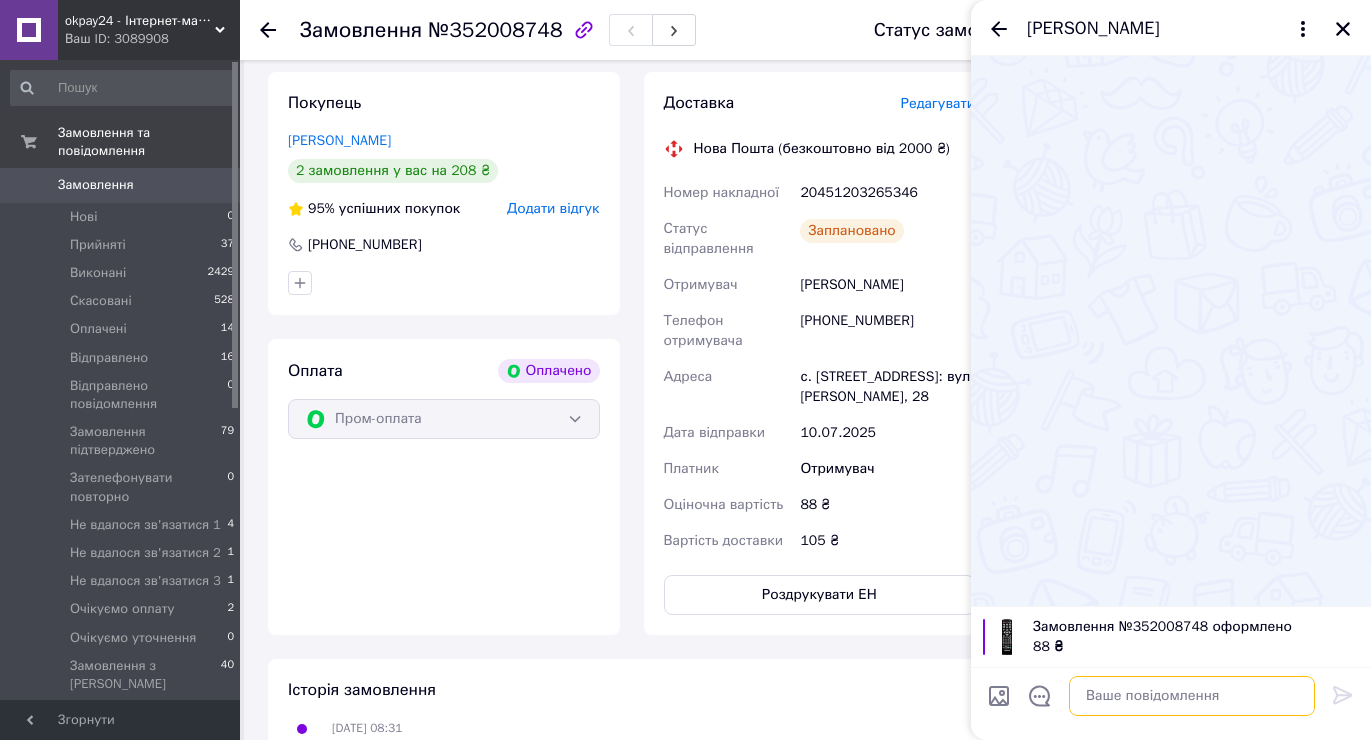 type on "д" 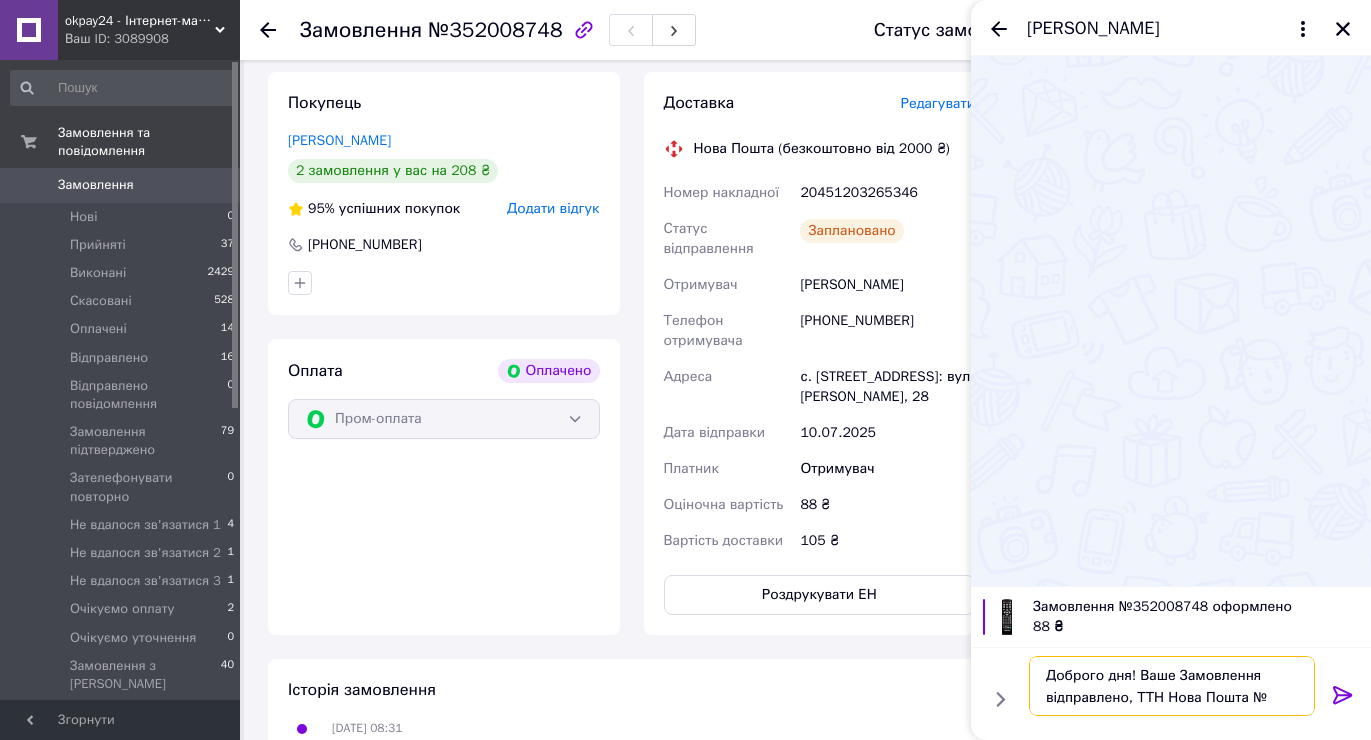 paste on "20451203265346" 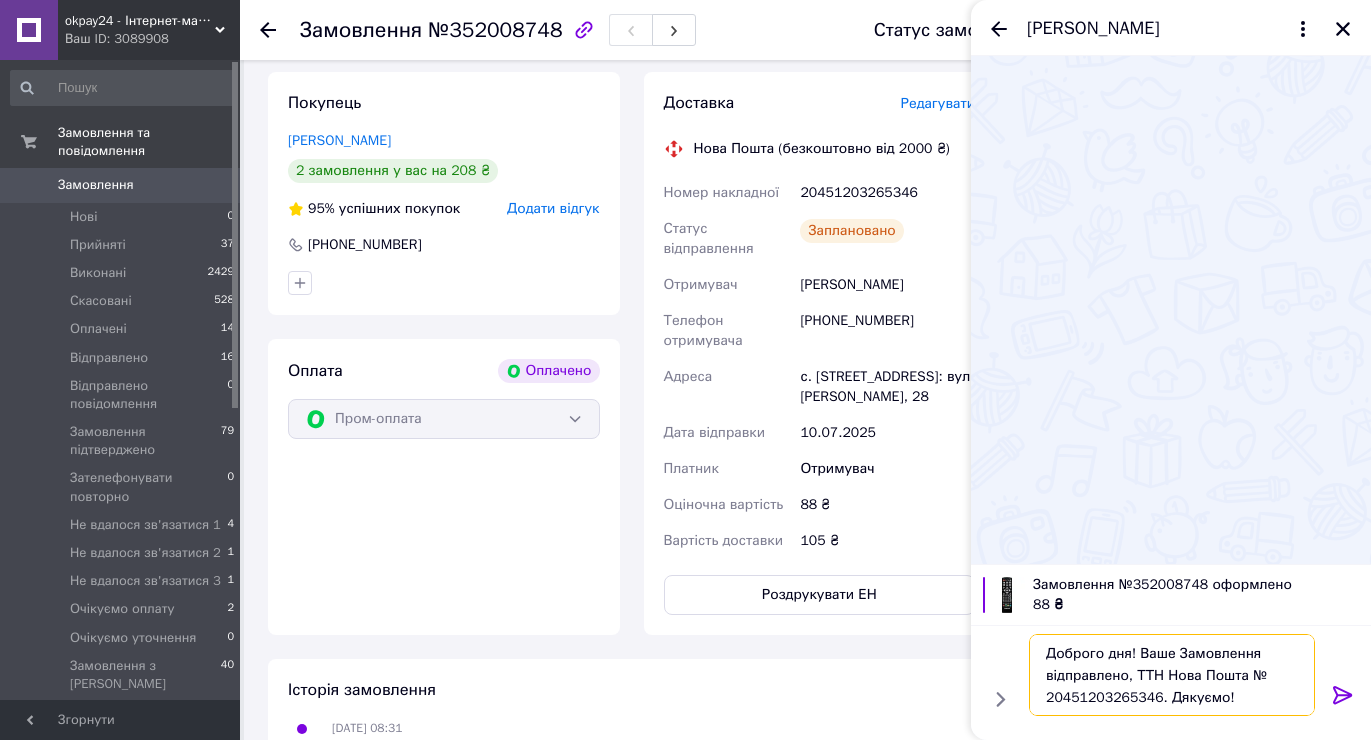 type on "Доброго дня! Ваше Замовлення відправлено, ТТН Нова Пошта № 20451203265346. Дякуємо!" 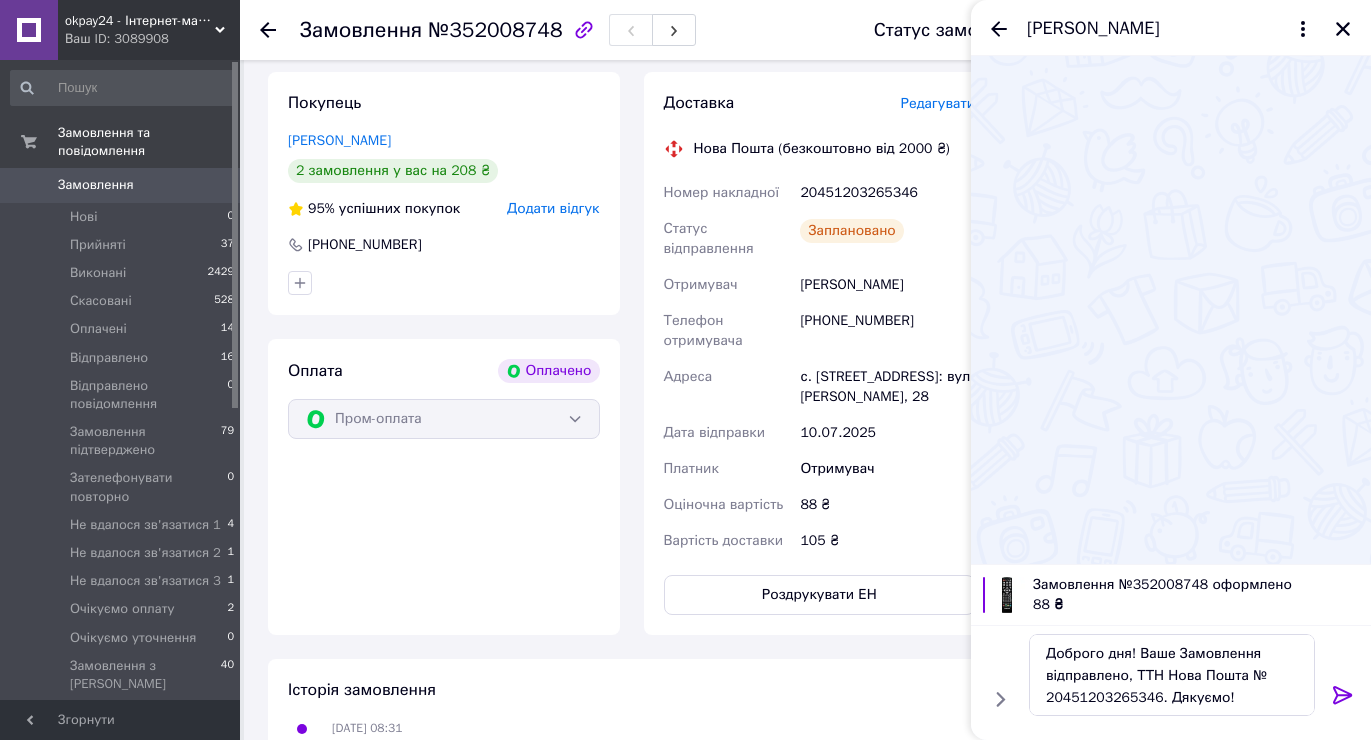 click 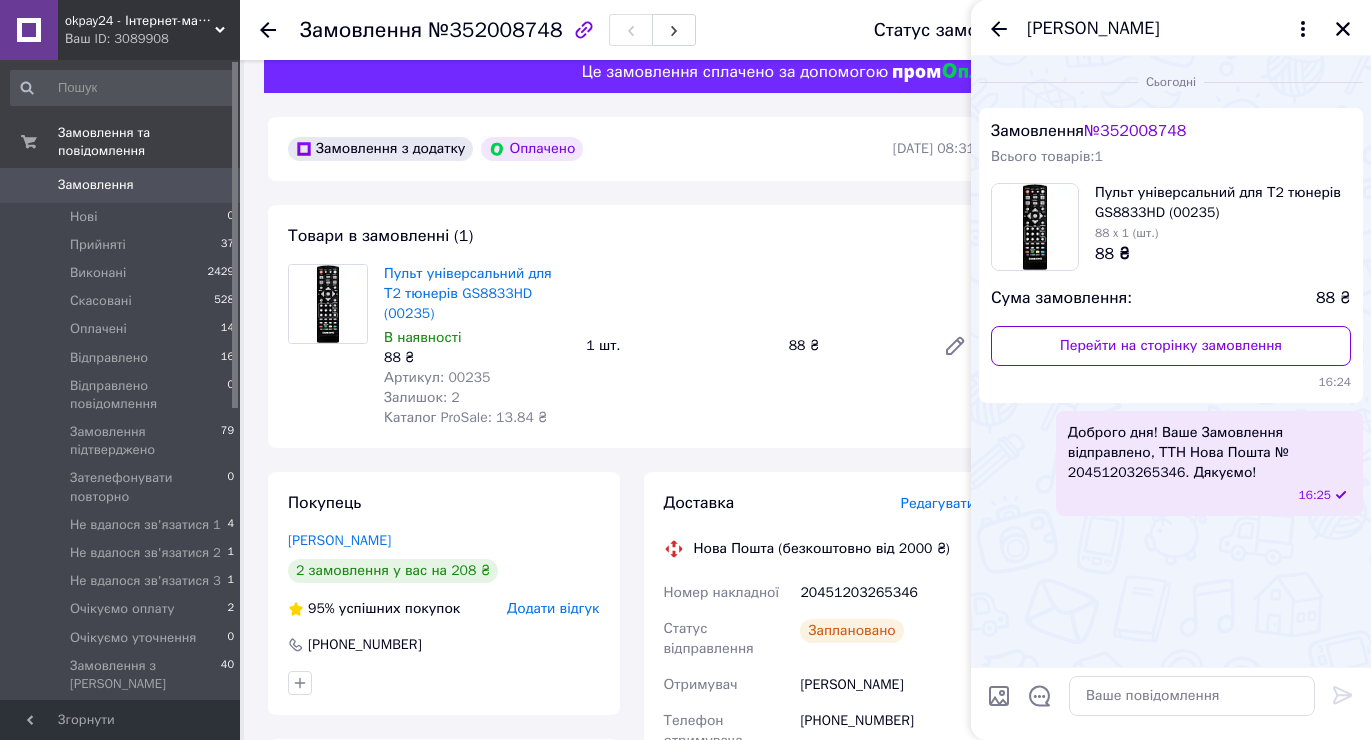 scroll, scrollTop: 0, scrollLeft: 0, axis: both 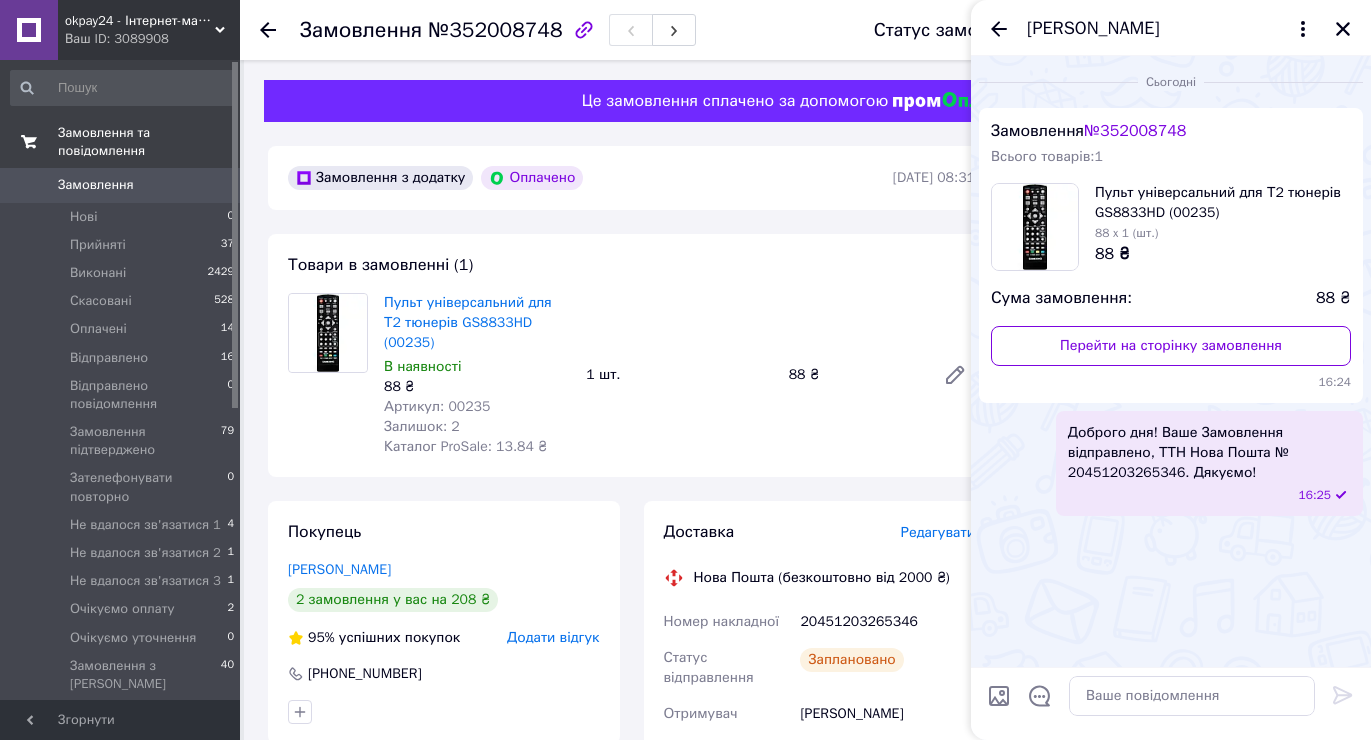 click on "Замовлення та повідомлення" at bounding box center (149, 142) 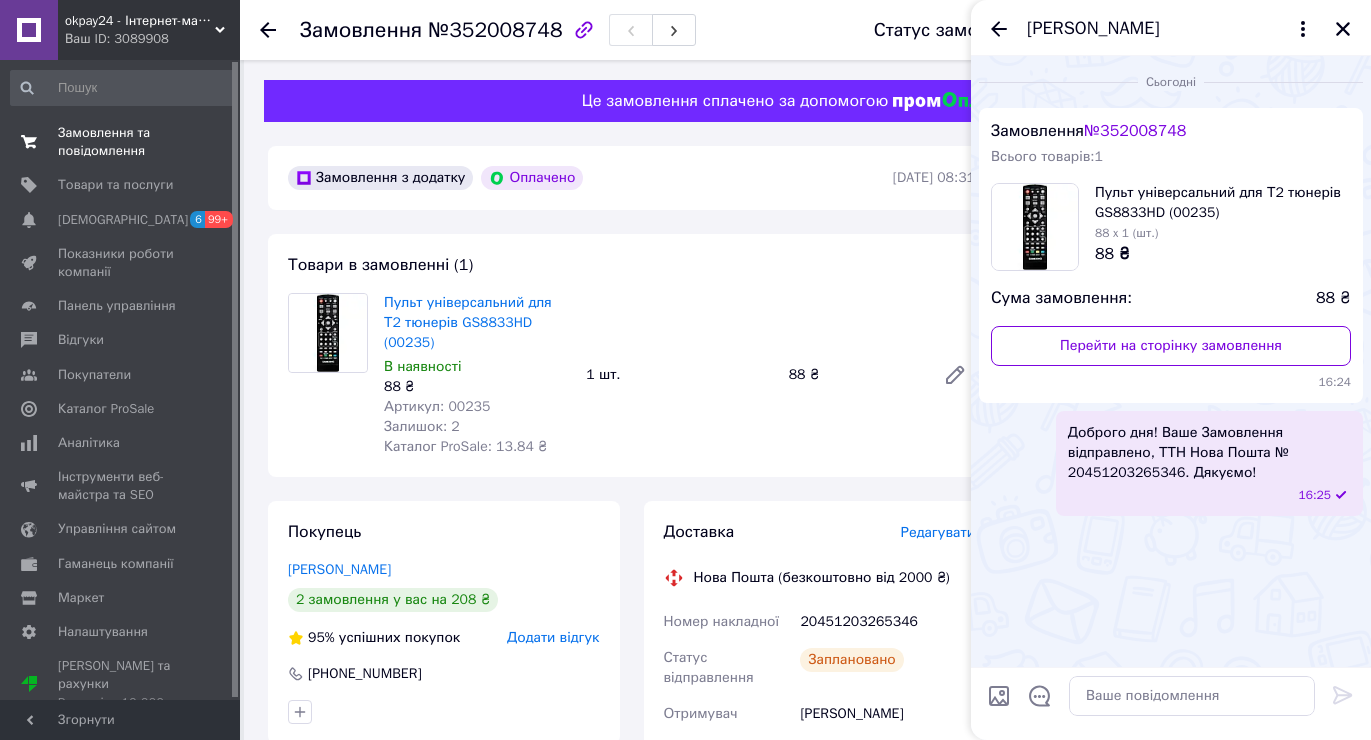 click on "Замовлення та повідомлення" at bounding box center [121, 142] 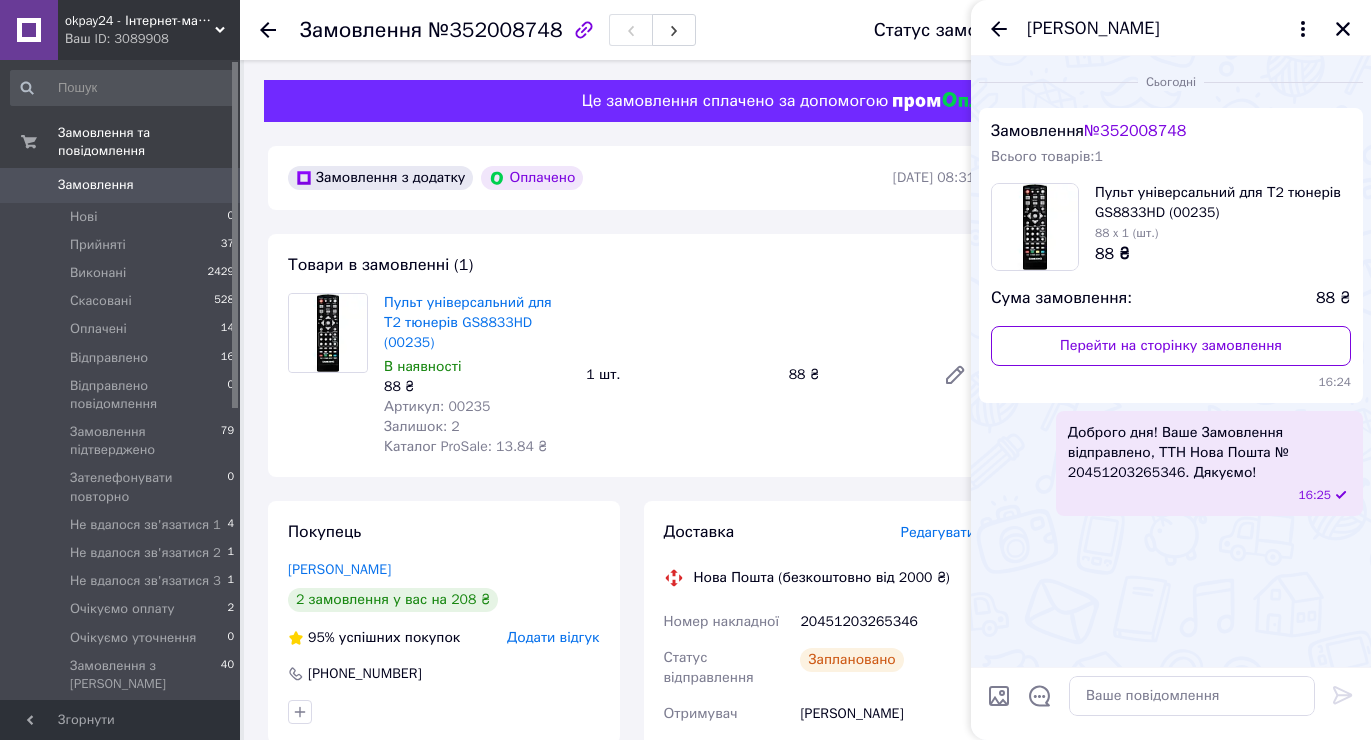 click on "Замовлення" at bounding box center (96, 185) 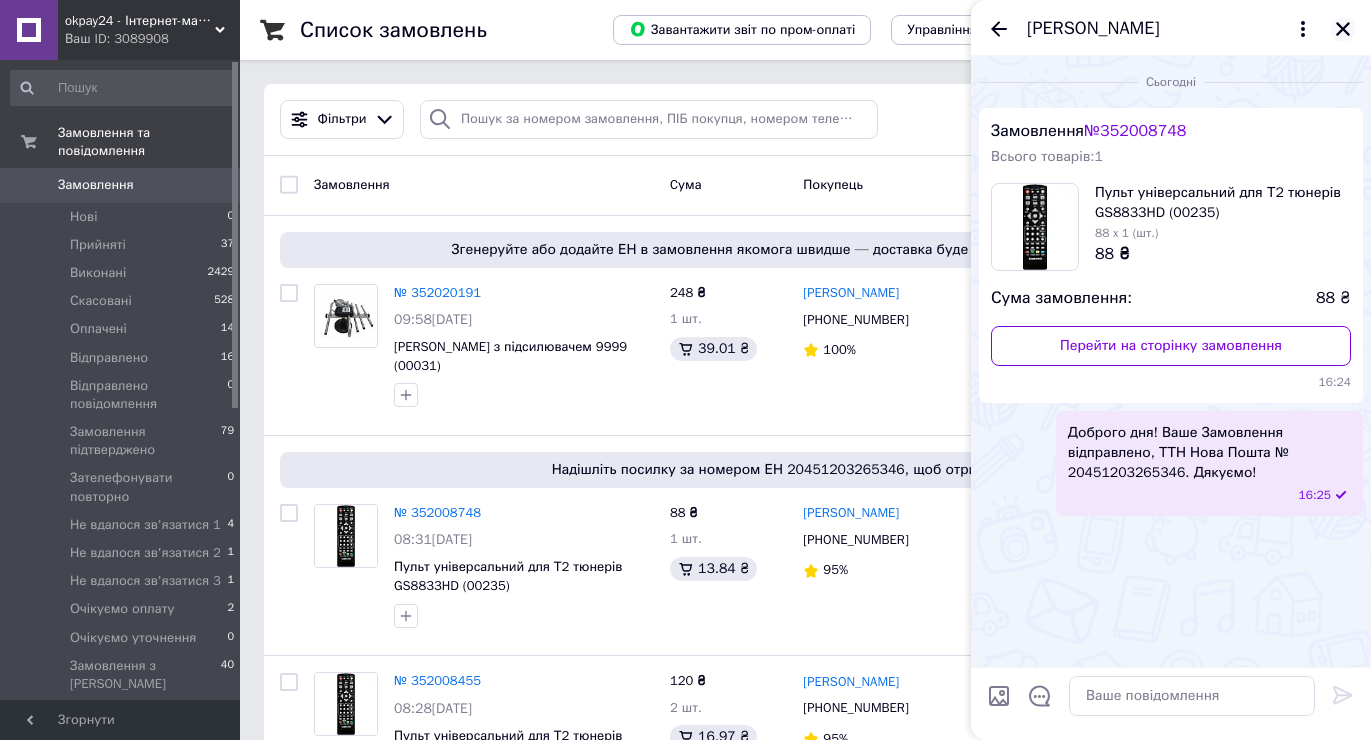 click 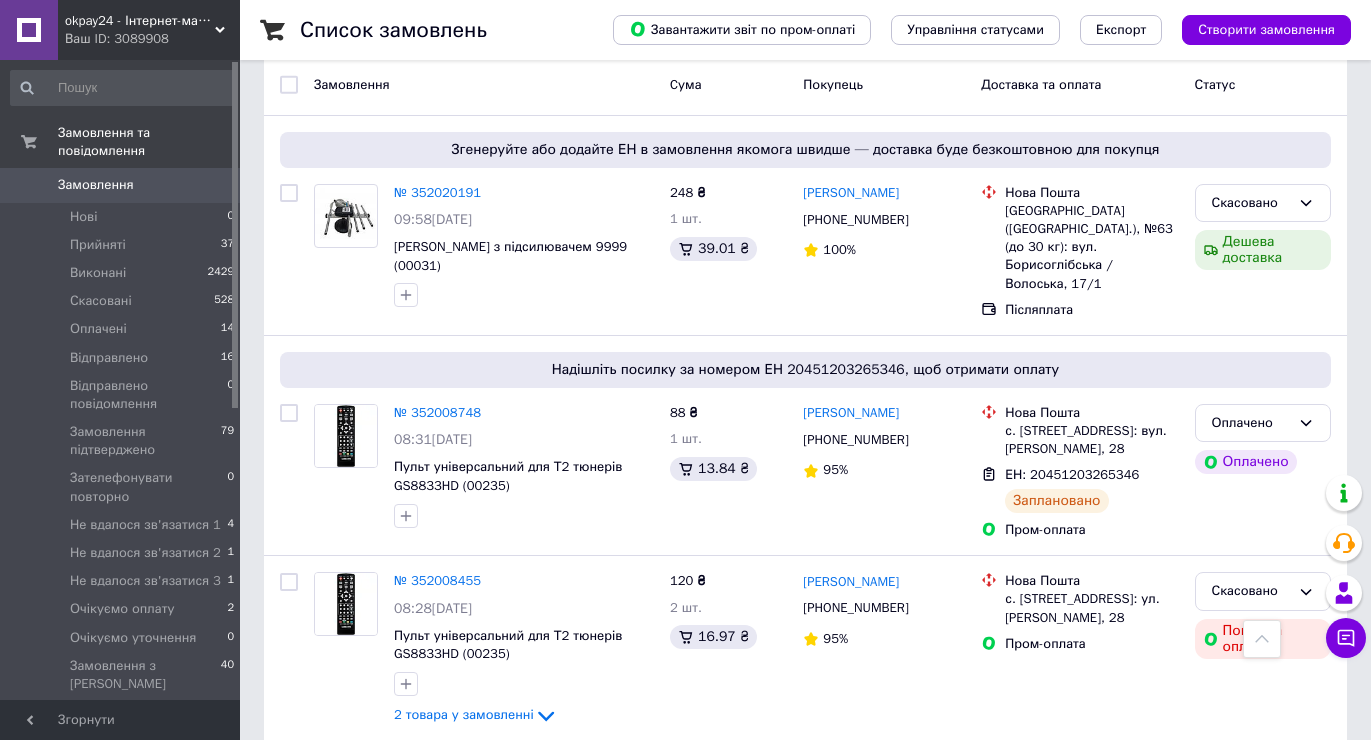 scroll, scrollTop: 0, scrollLeft: 0, axis: both 